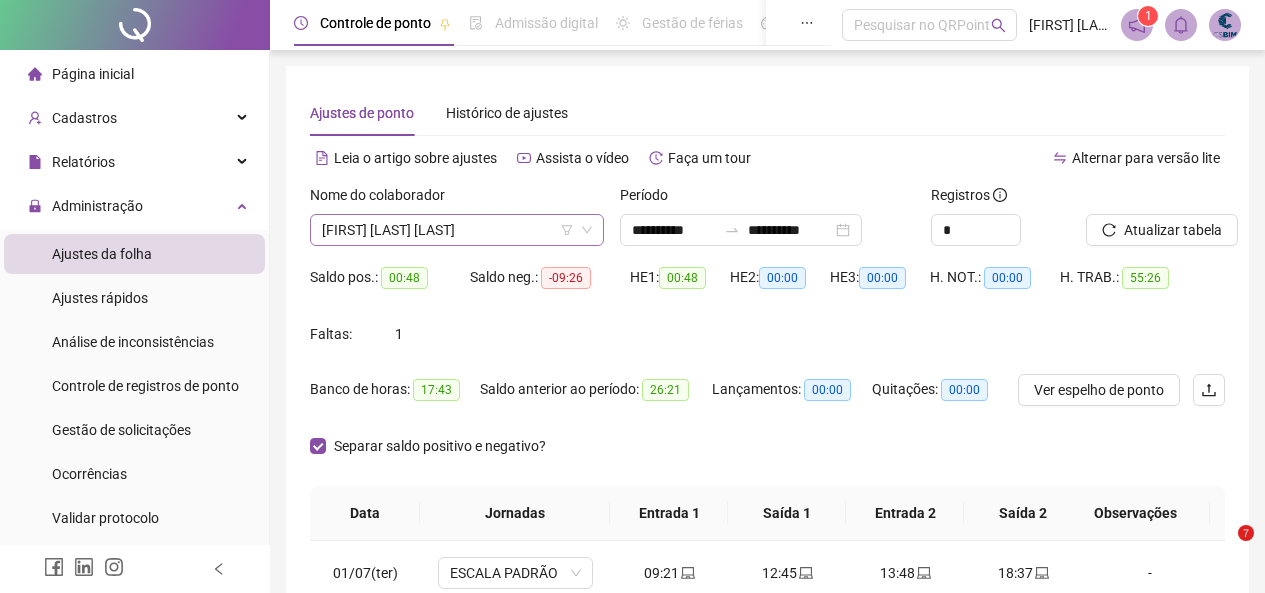click on "[FIRST] [LAST] [LAST]" at bounding box center (457, 230) 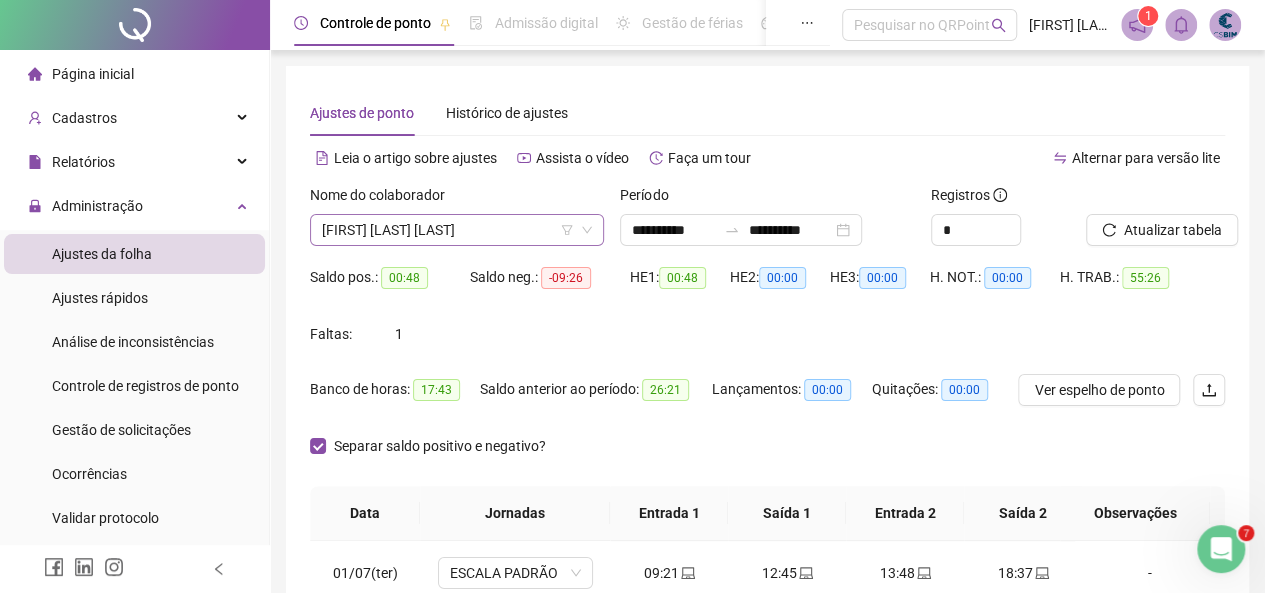 scroll, scrollTop: 0, scrollLeft: 0, axis: both 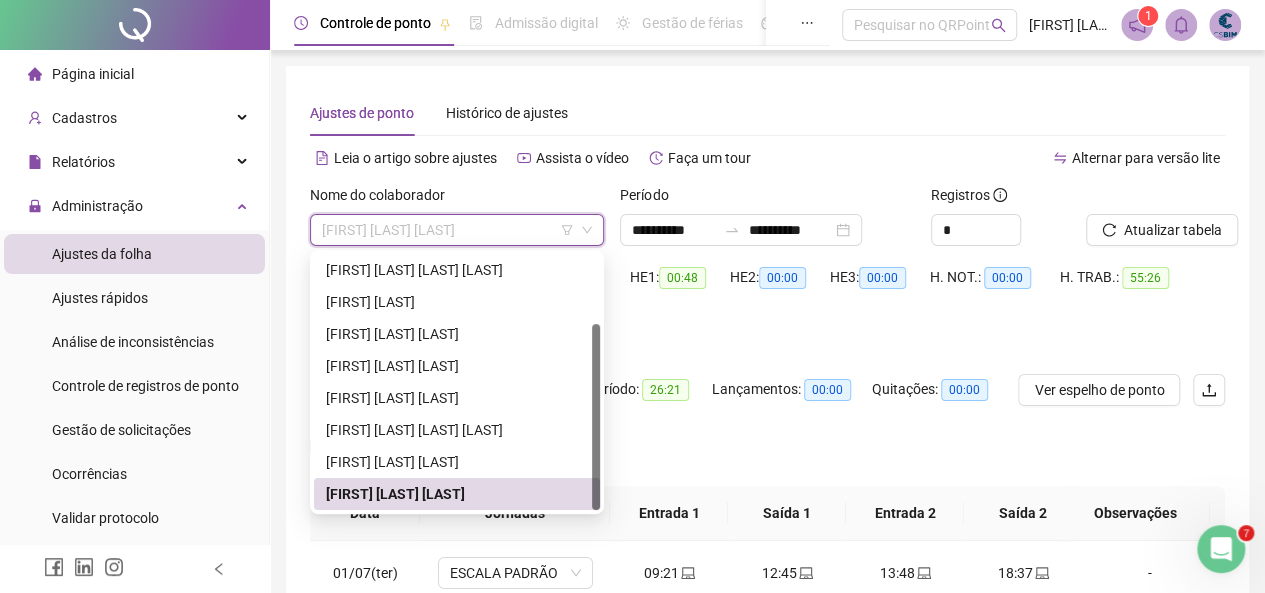 click on "[FIRST] [LAST] [LAST]" at bounding box center [457, 230] 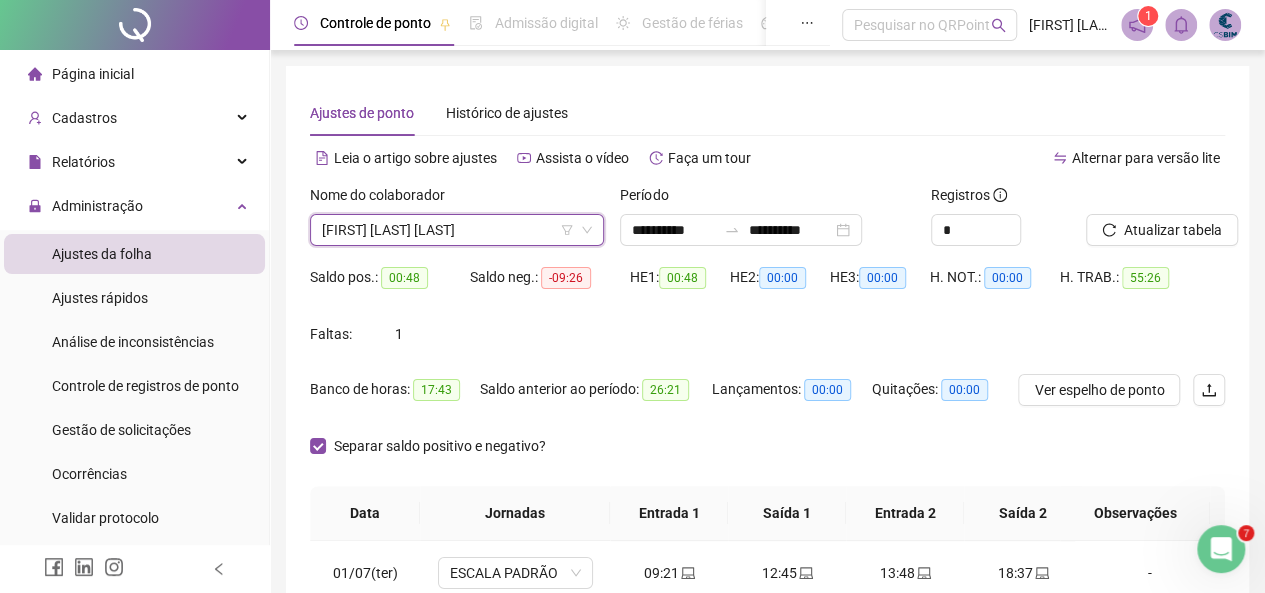 click on "[FIRST] [LAST] [LAST]" at bounding box center (457, 230) 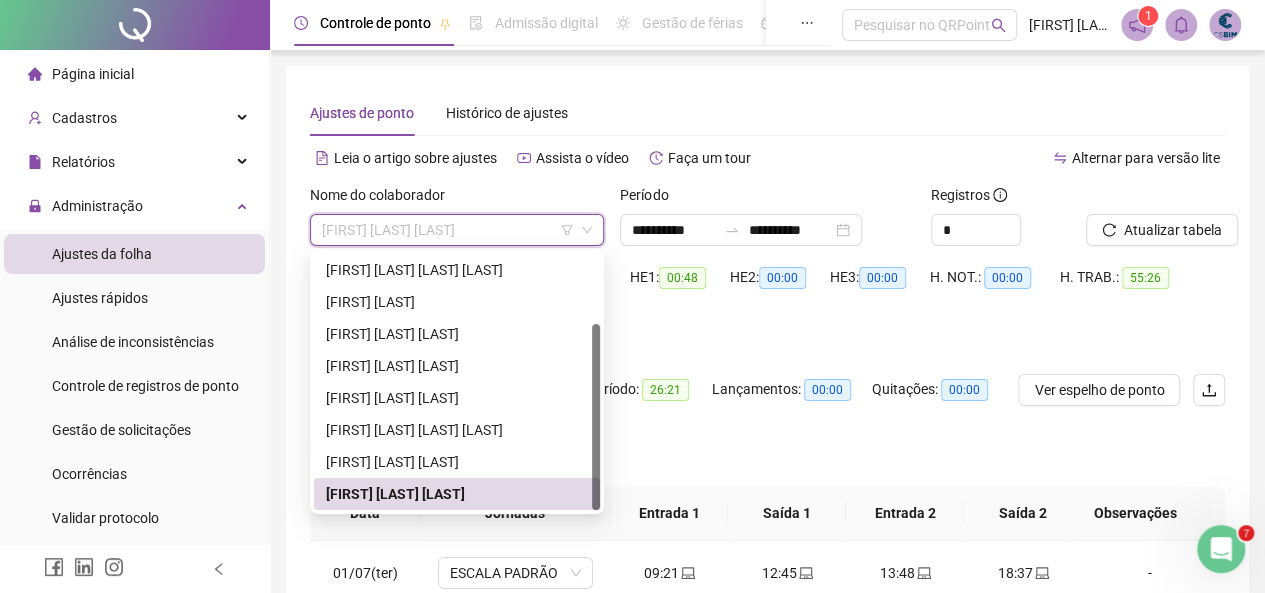 scroll, scrollTop: 0, scrollLeft: 0, axis: both 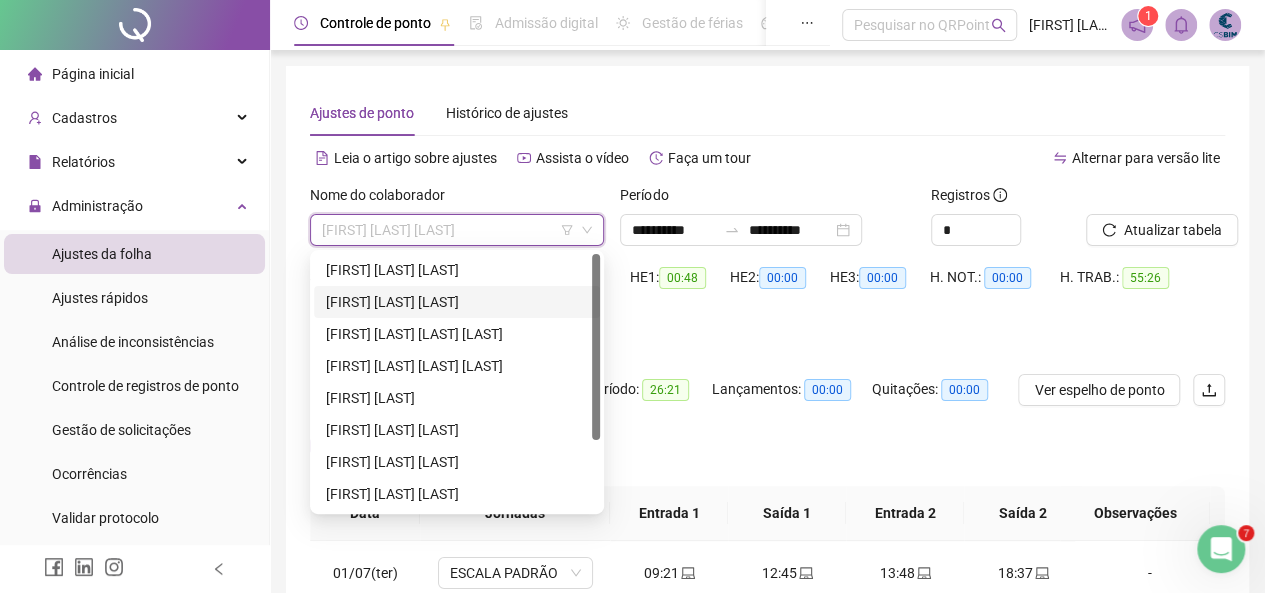 click on "[FIRST] [LAST] [LAST]" at bounding box center [457, 270] 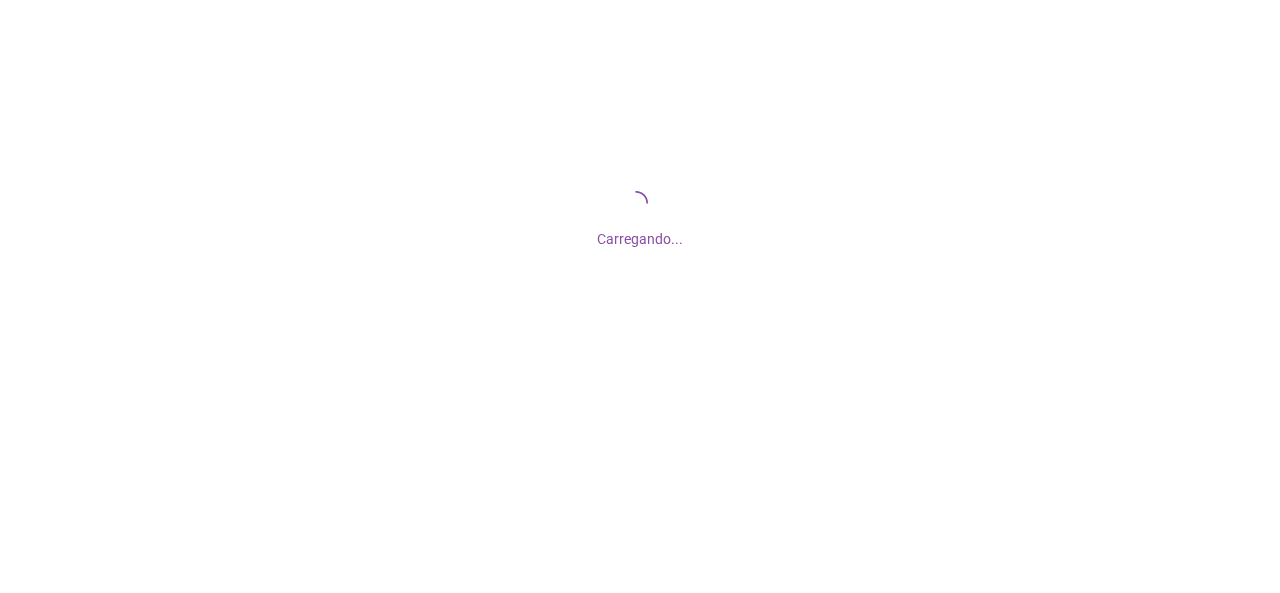 scroll, scrollTop: 0, scrollLeft: 0, axis: both 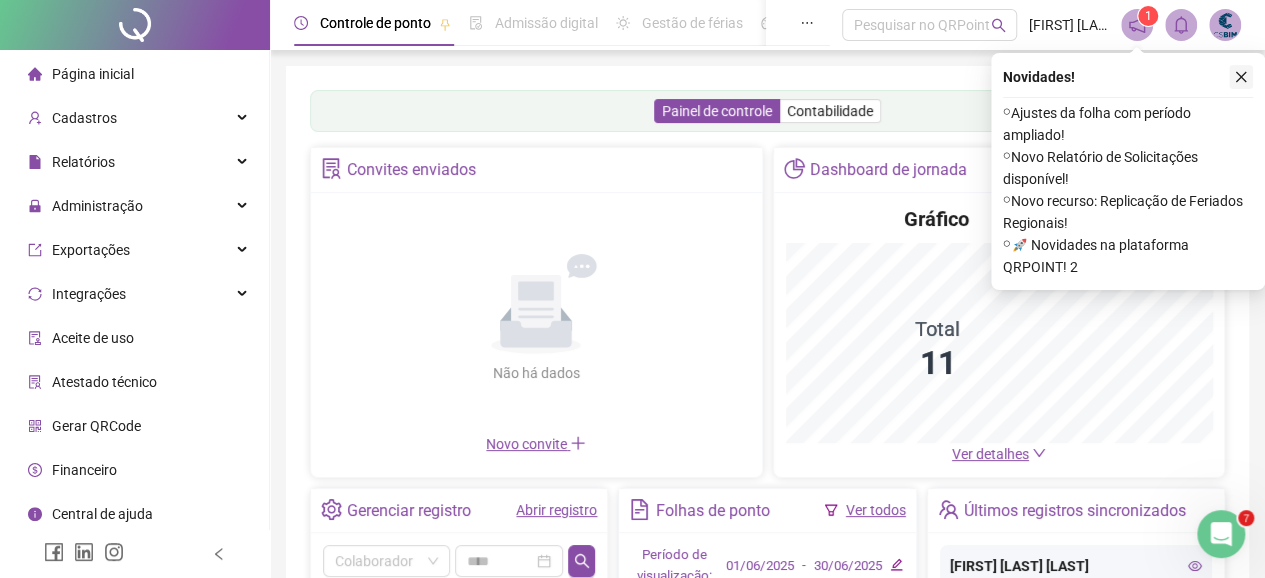 click 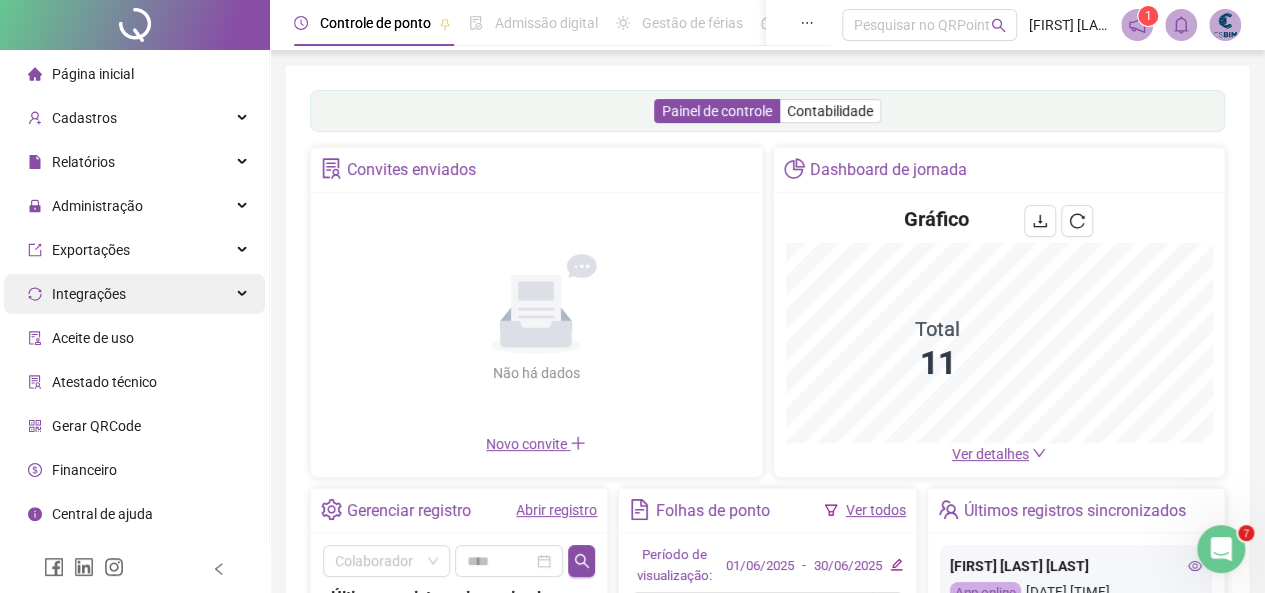 click on "Administração" at bounding box center (97, 206) 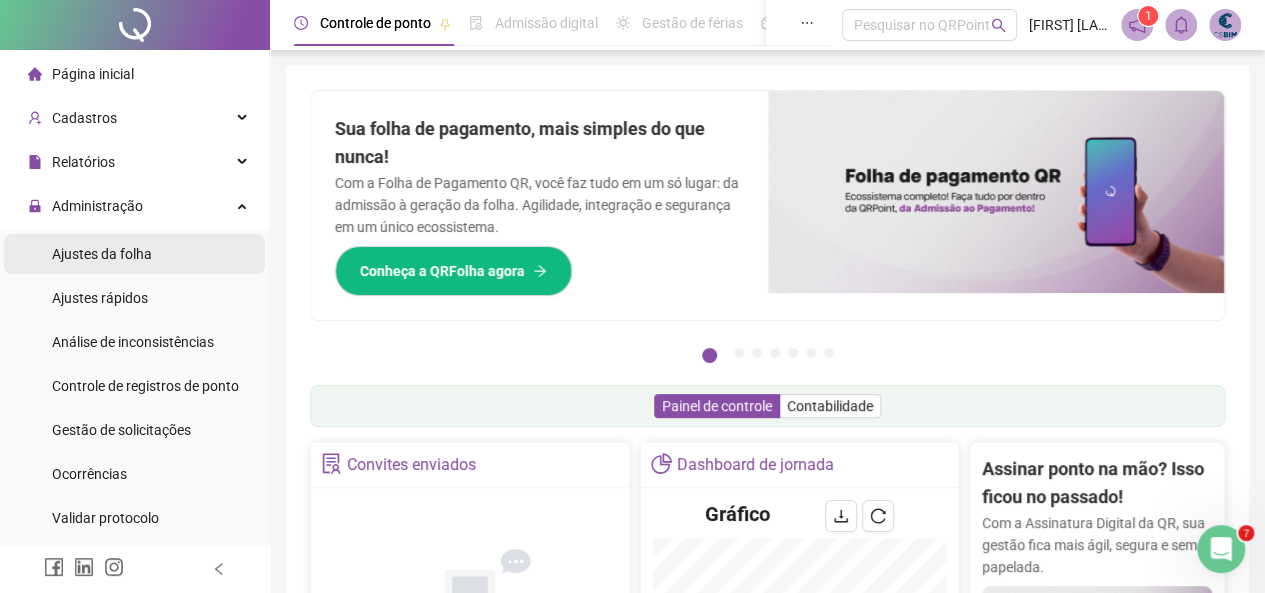 click on "Ajustes da folha" at bounding box center [102, 254] 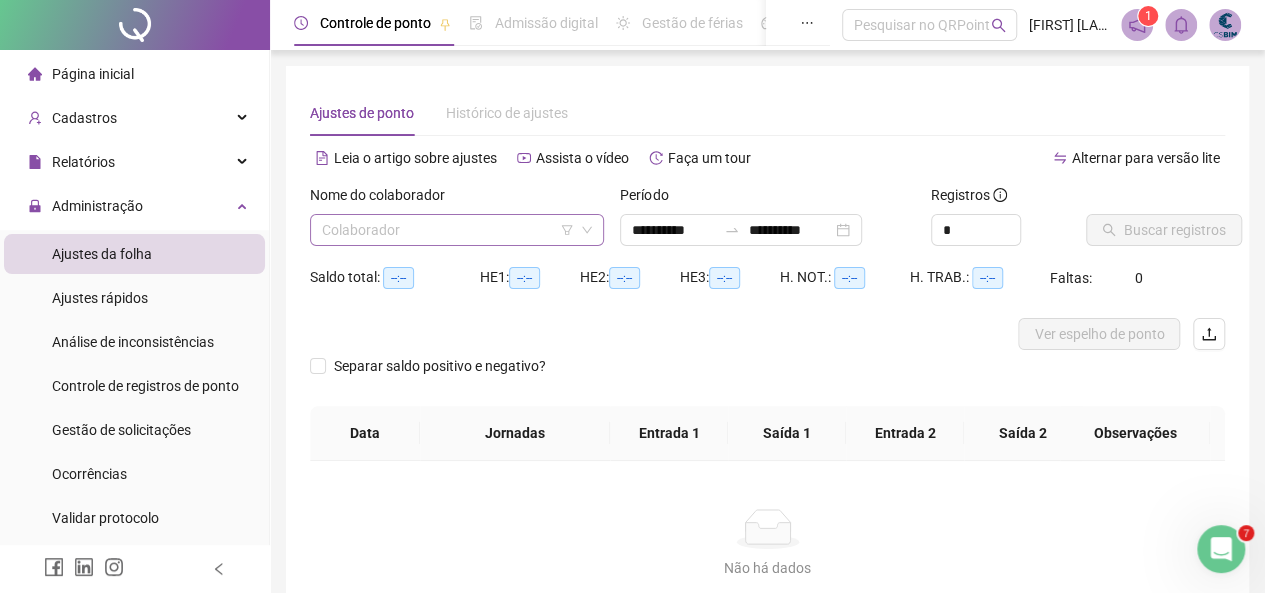 click at bounding box center (451, 230) 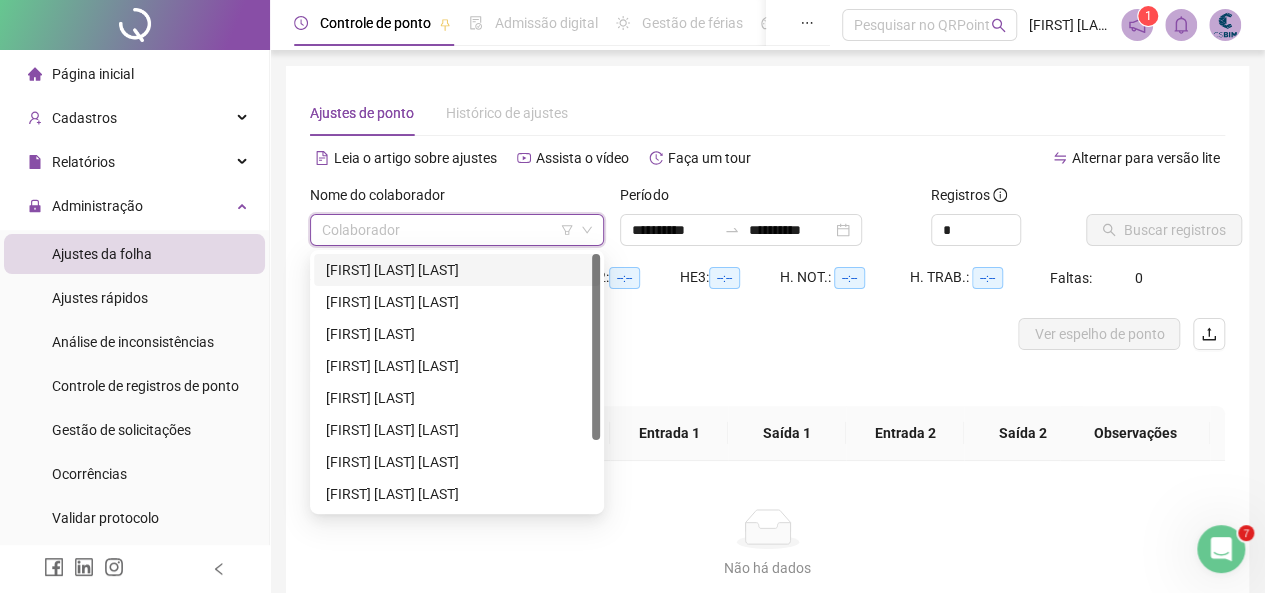 click on "[FIRST] [LAST] [LAST]" at bounding box center [457, 270] 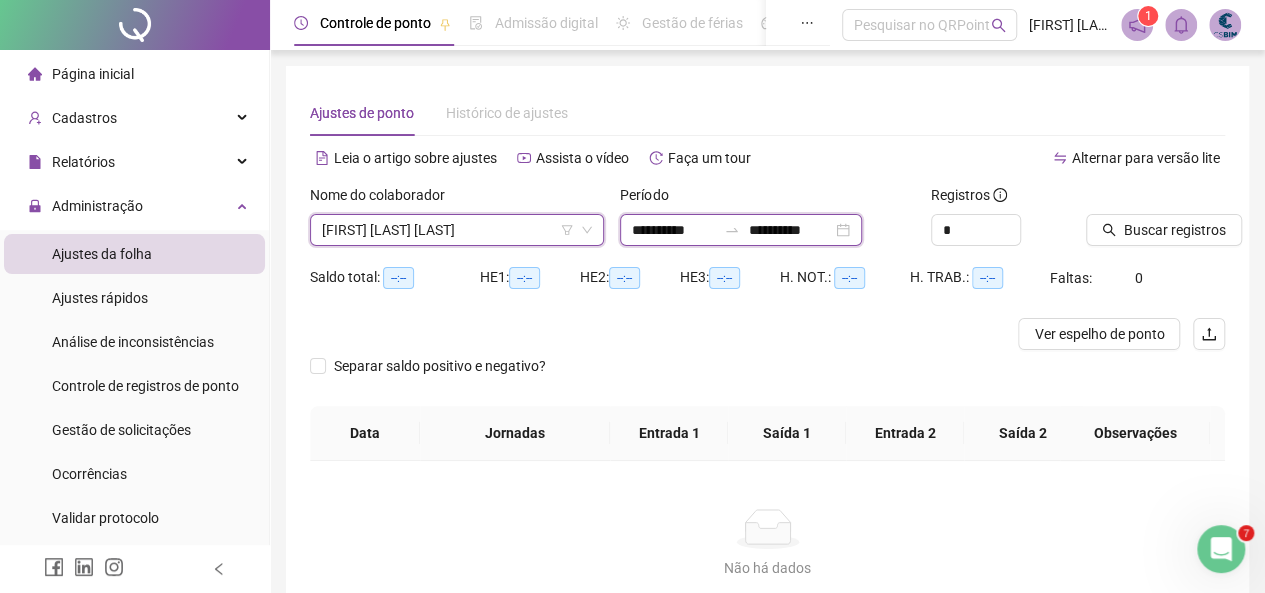 click on "**********" at bounding box center (674, 230) 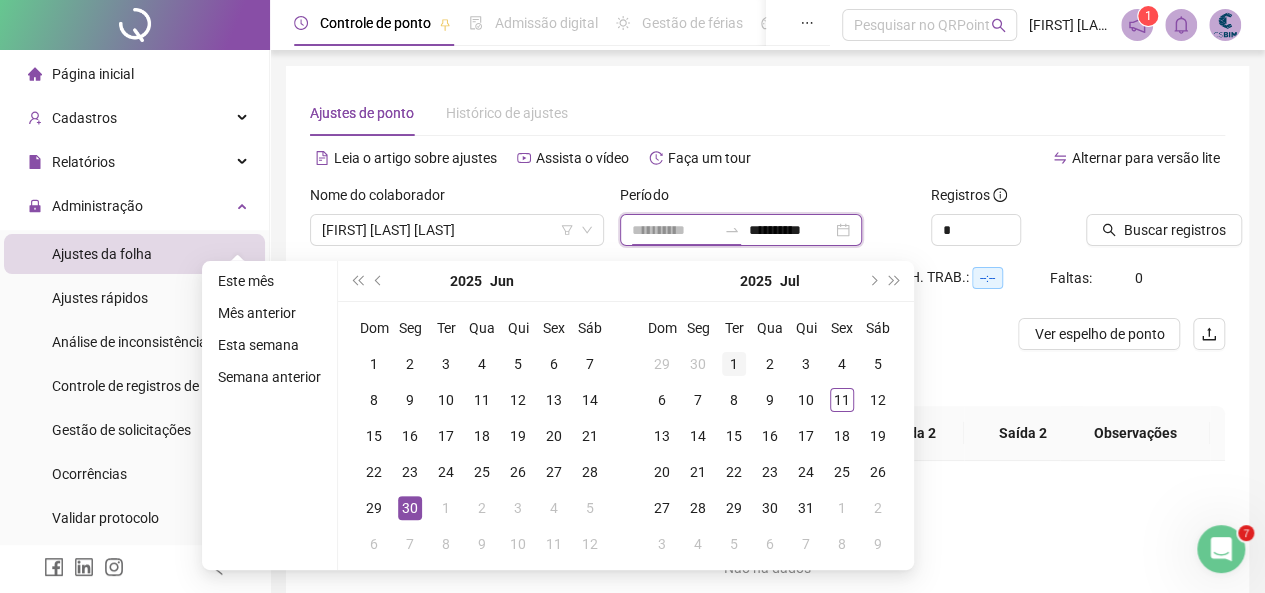 type on "**********" 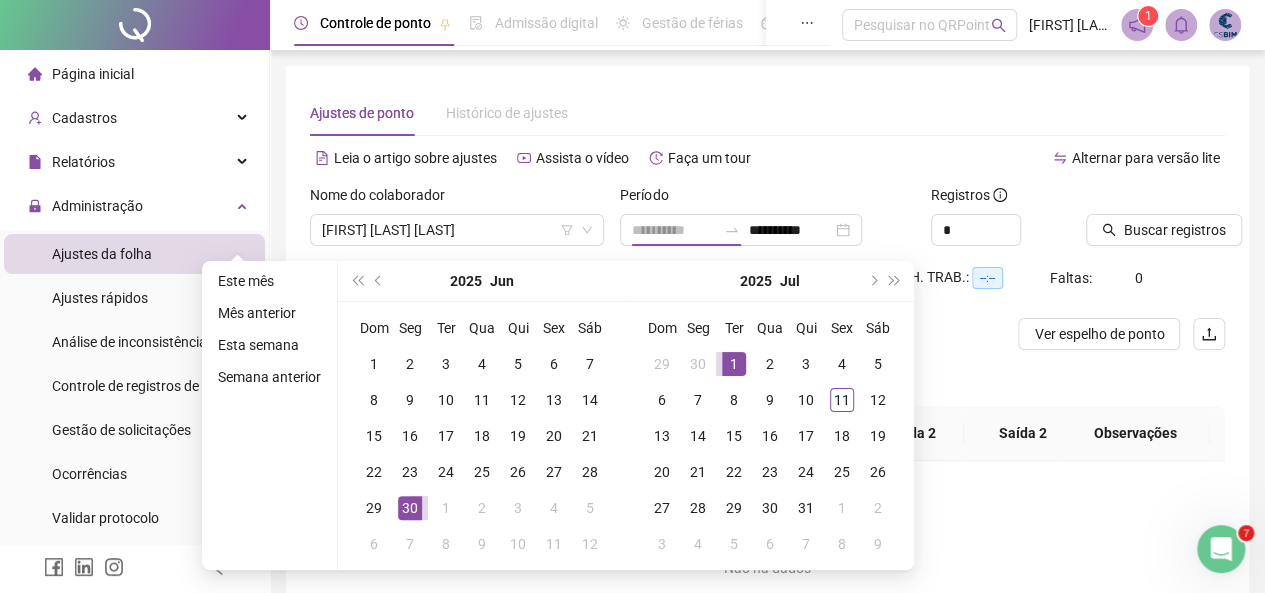 click on "1" at bounding box center (734, 364) 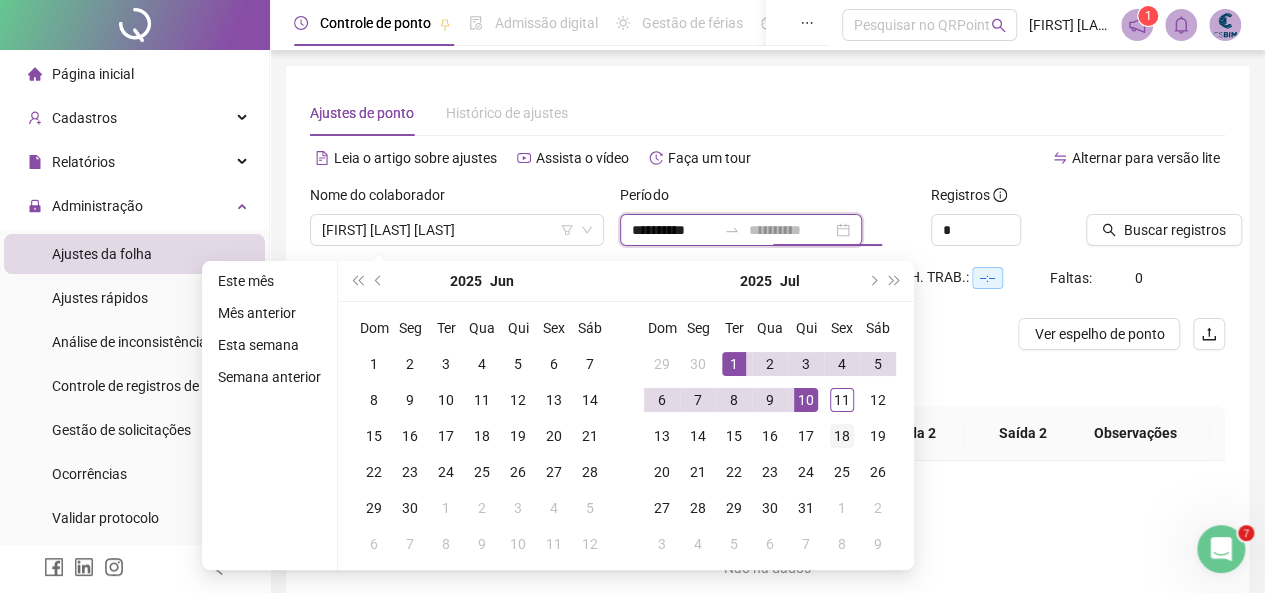 type on "**********" 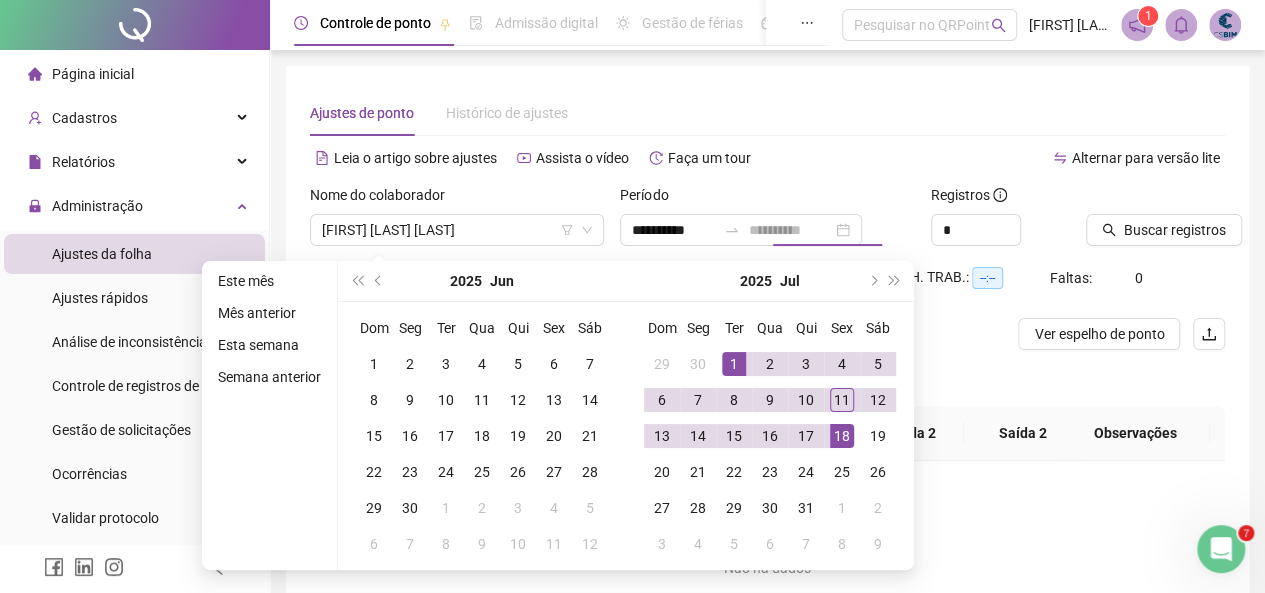 click on "18" at bounding box center (842, 436) 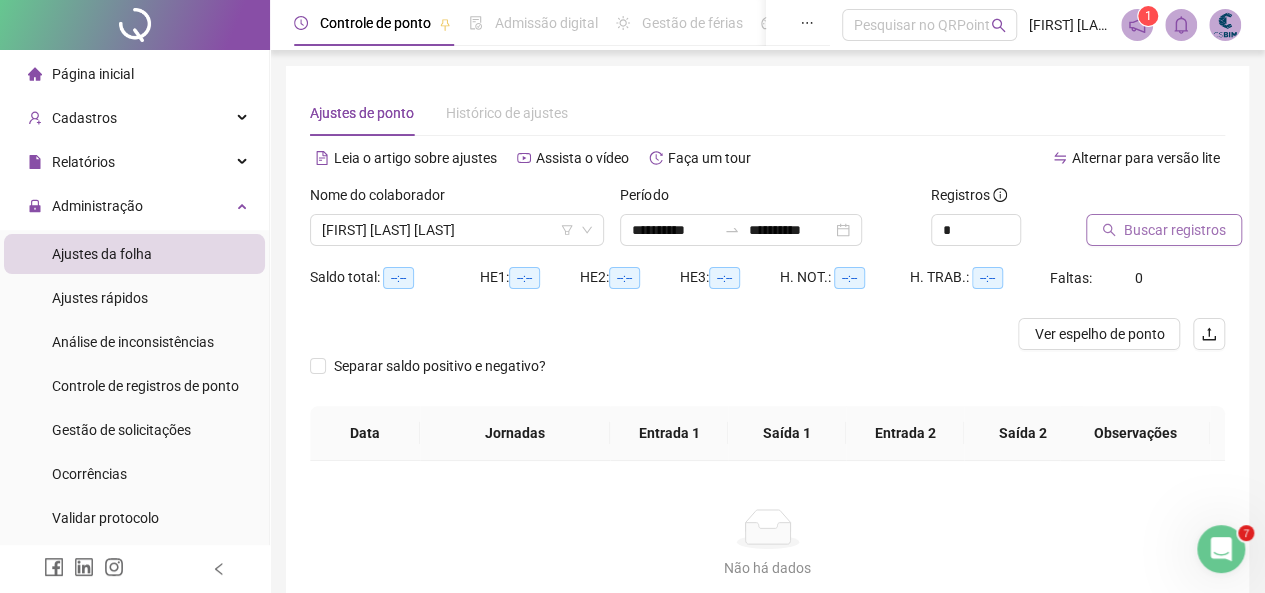 click on "Buscar registros" at bounding box center [1175, 230] 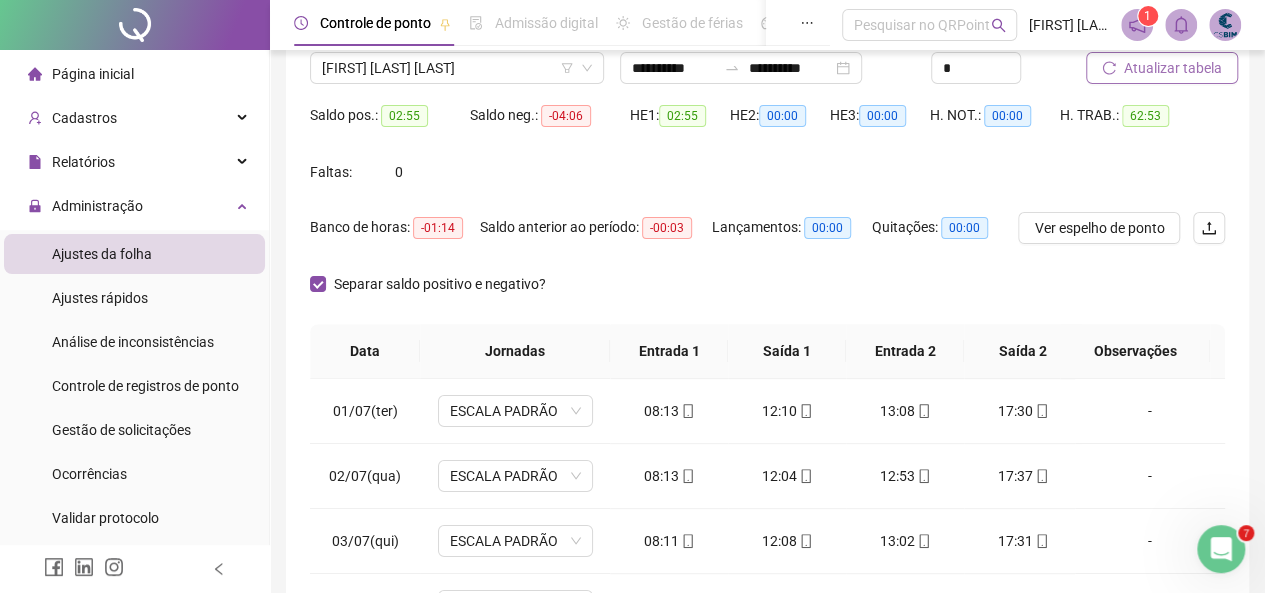 scroll, scrollTop: 300, scrollLeft: 0, axis: vertical 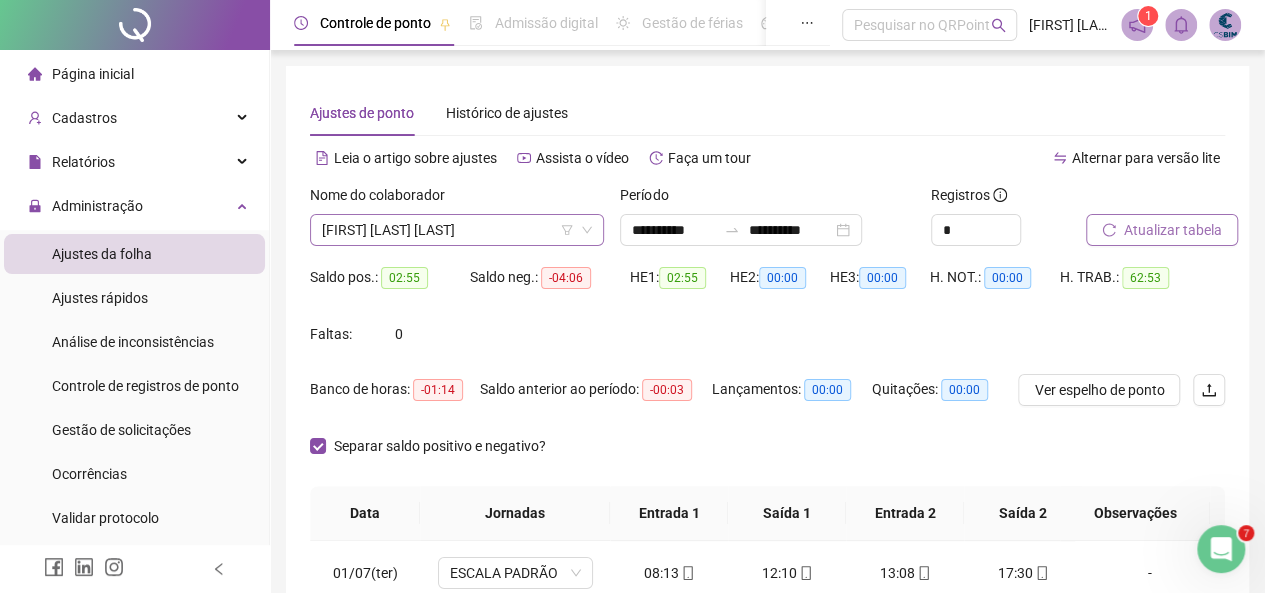 click on "[FIRST] [LAST] [LAST]" at bounding box center [457, 230] 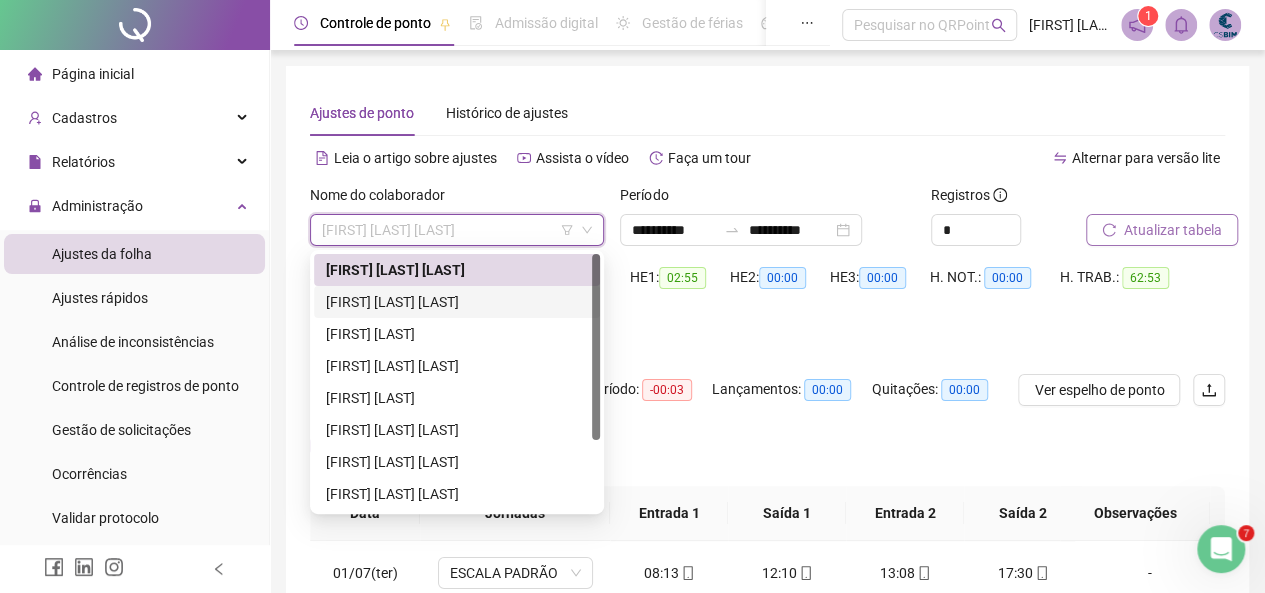 click on "[FIRST] [LAST] [LAST]" at bounding box center (457, 302) 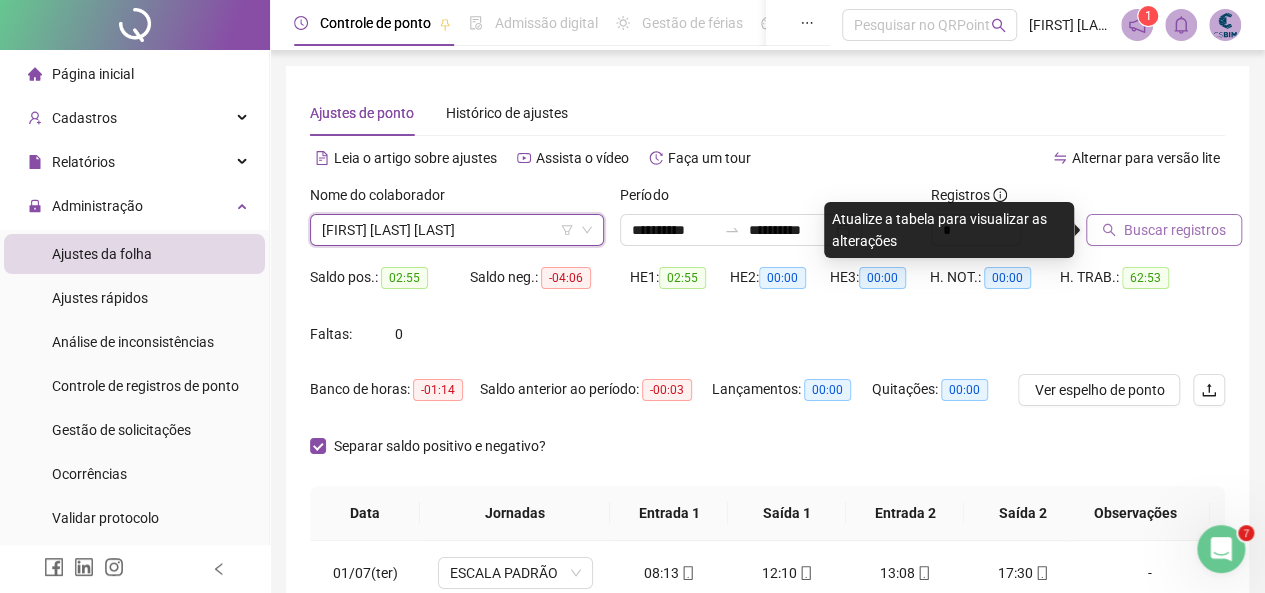 click on "Buscar registros" at bounding box center [1175, 230] 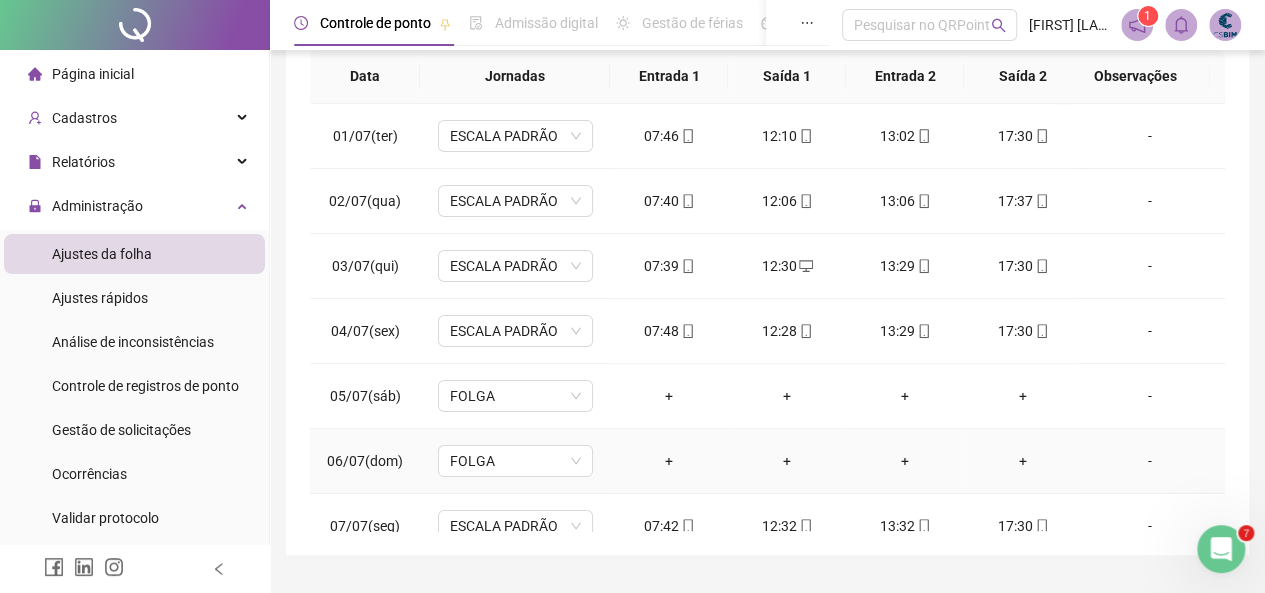 scroll, scrollTop: 484, scrollLeft: 0, axis: vertical 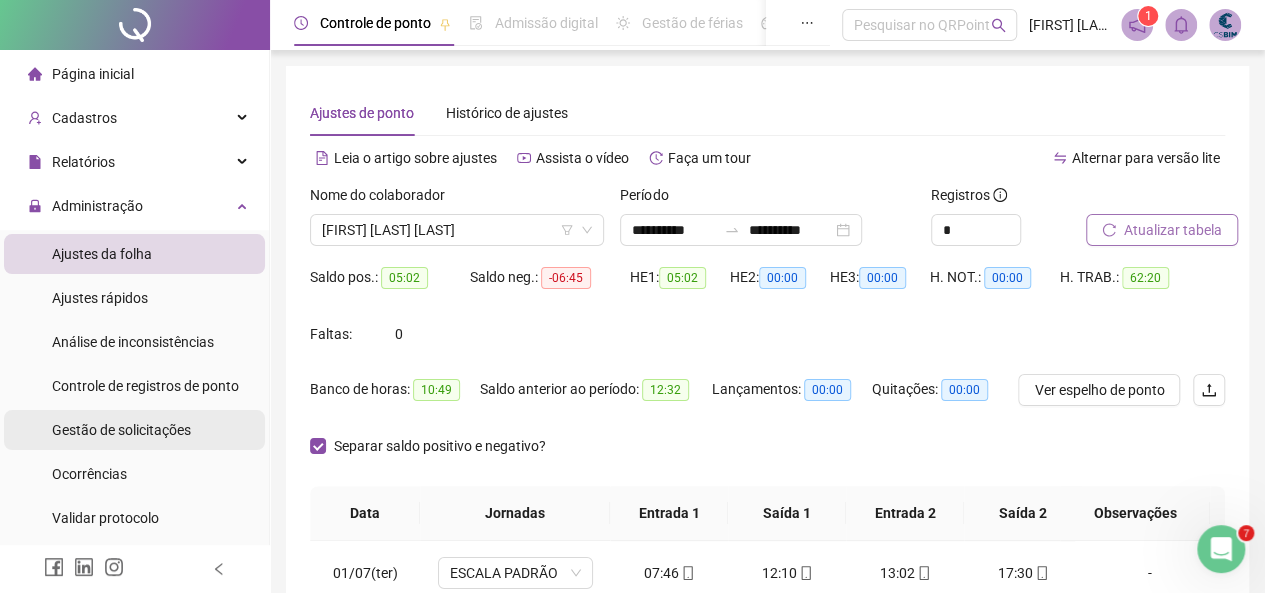 click on "Gestão de solicitações" at bounding box center [121, 430] 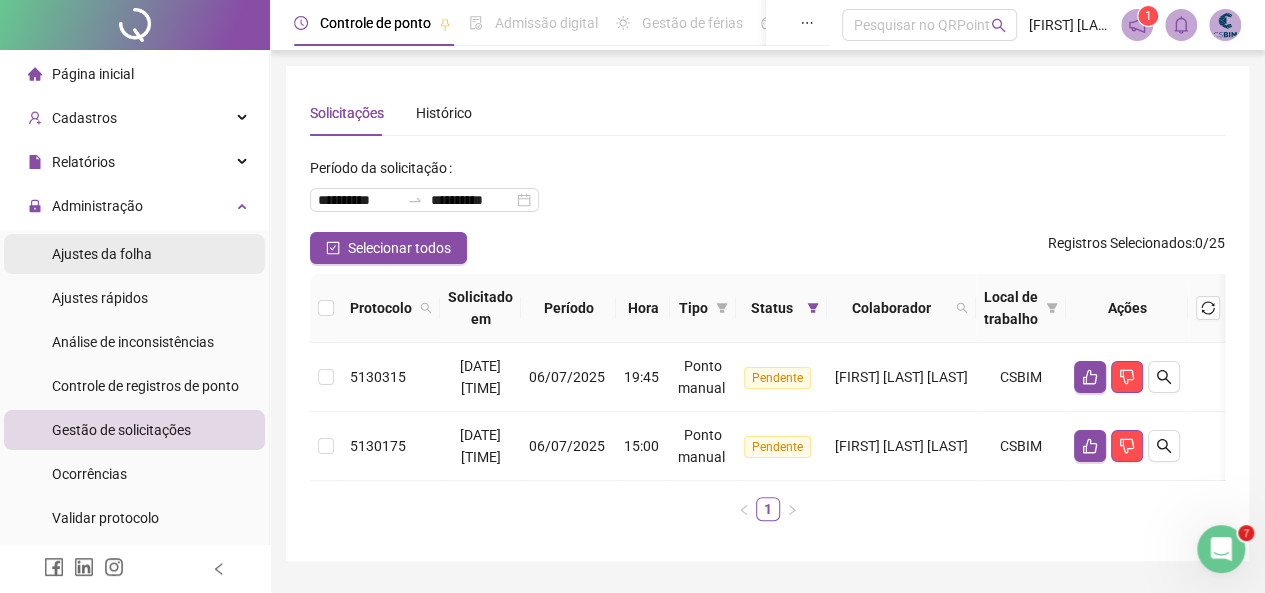 click on "Ajustes da folha" at bounding box center (102, 254) 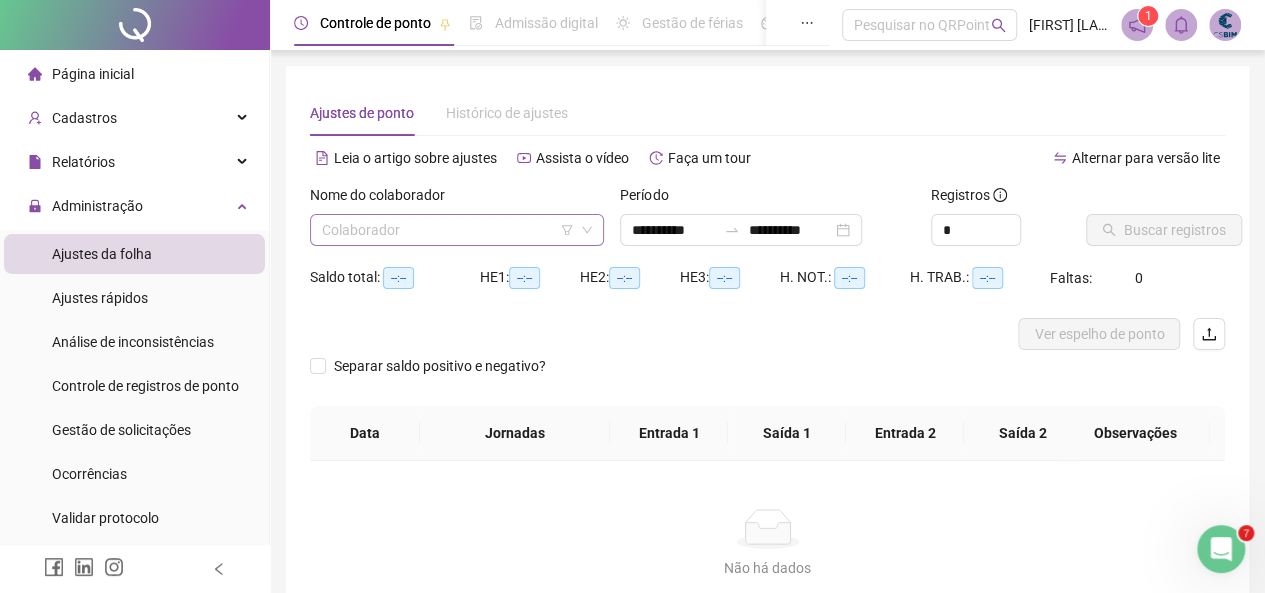 click at bounding box center [451, 230] 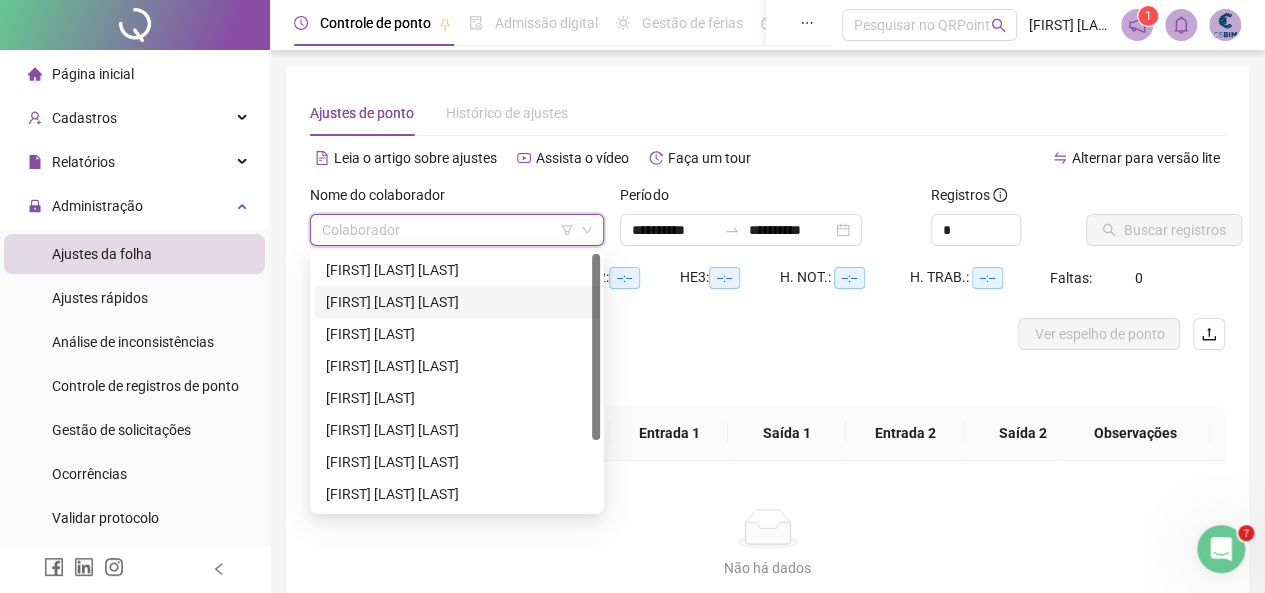 click on "[FIRST] [LAST] [LAST]" at bounding box center [457, 302] 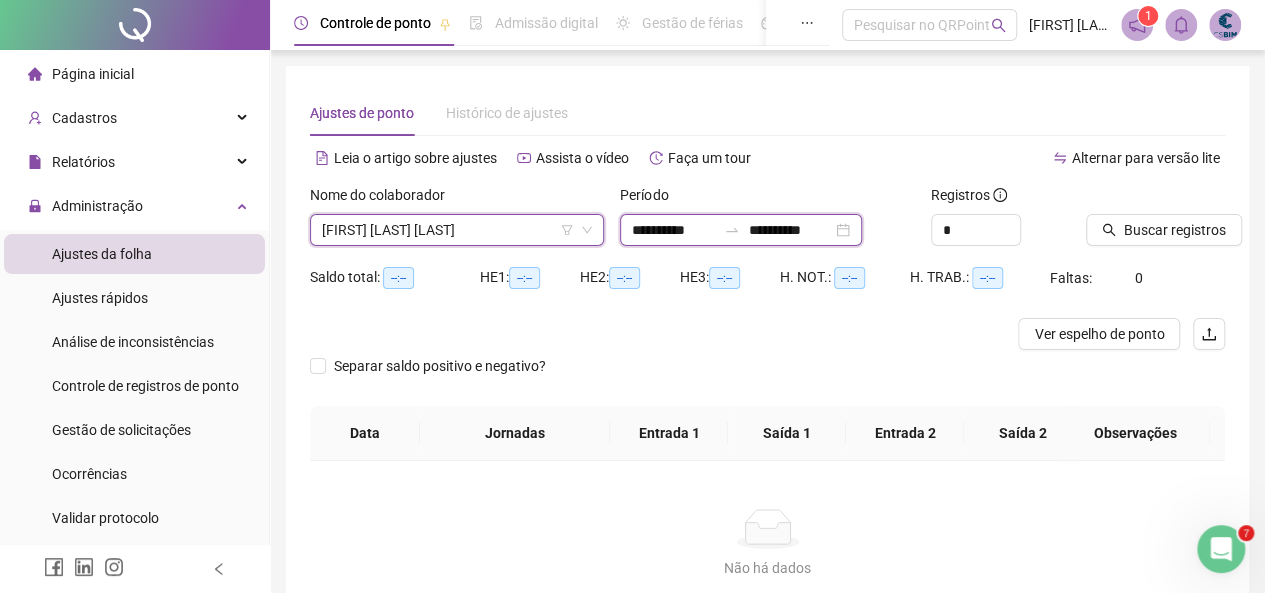 click on "**********" at bounding box center [674, 230] 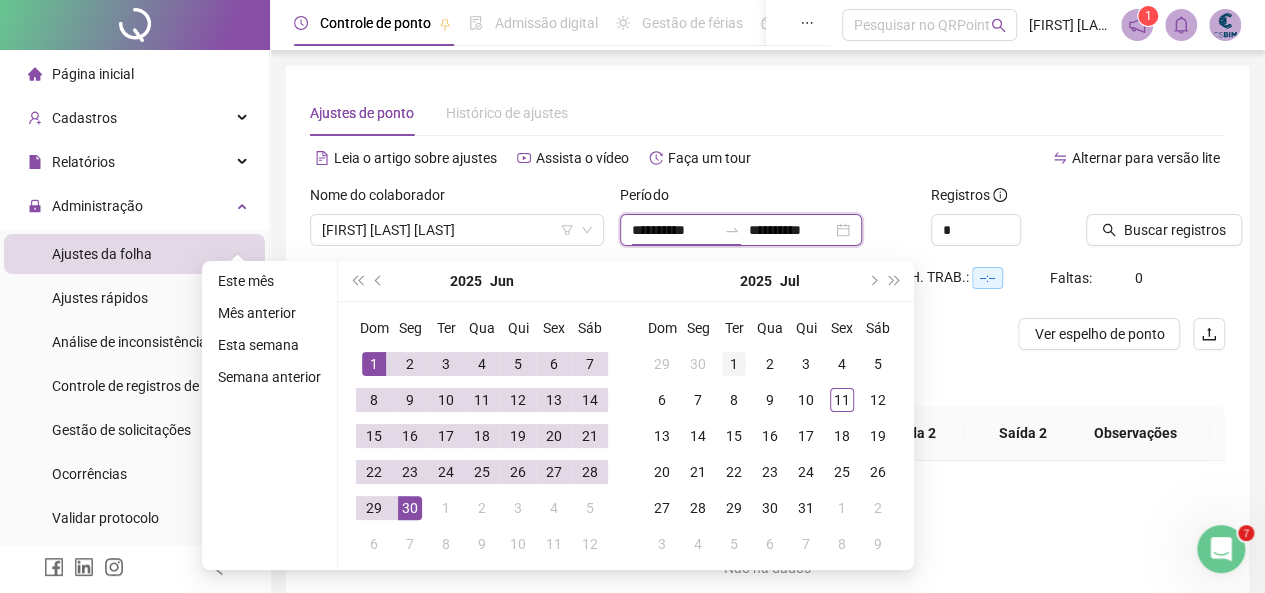type on "**********" 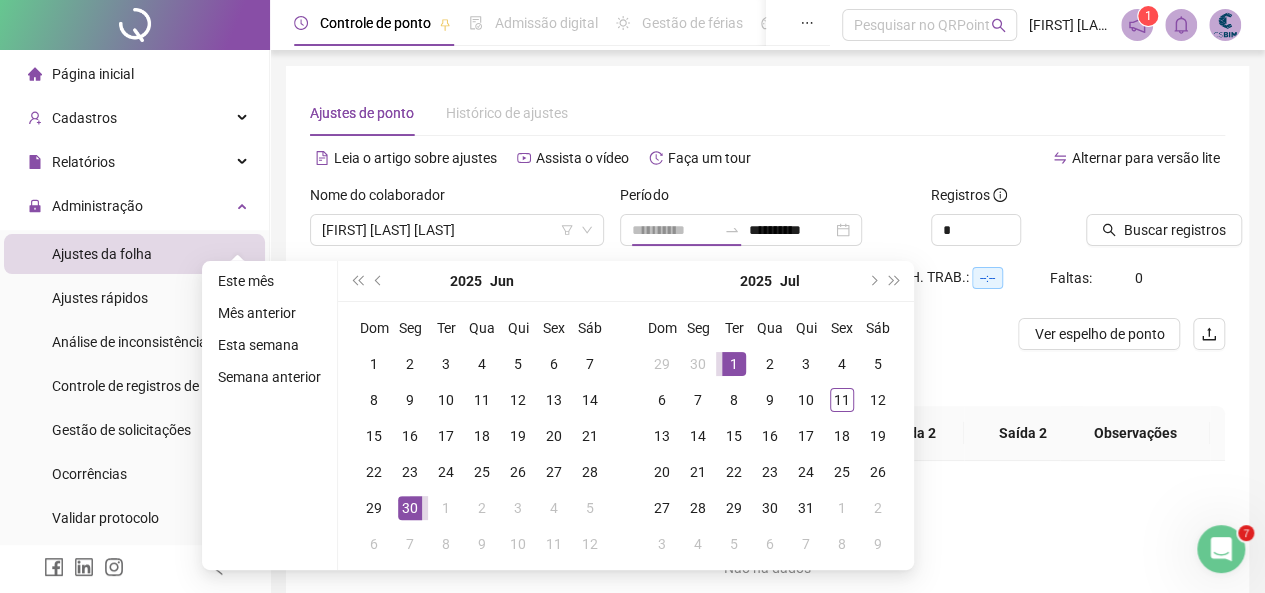 click on "1" at bounding box center [734, 364] 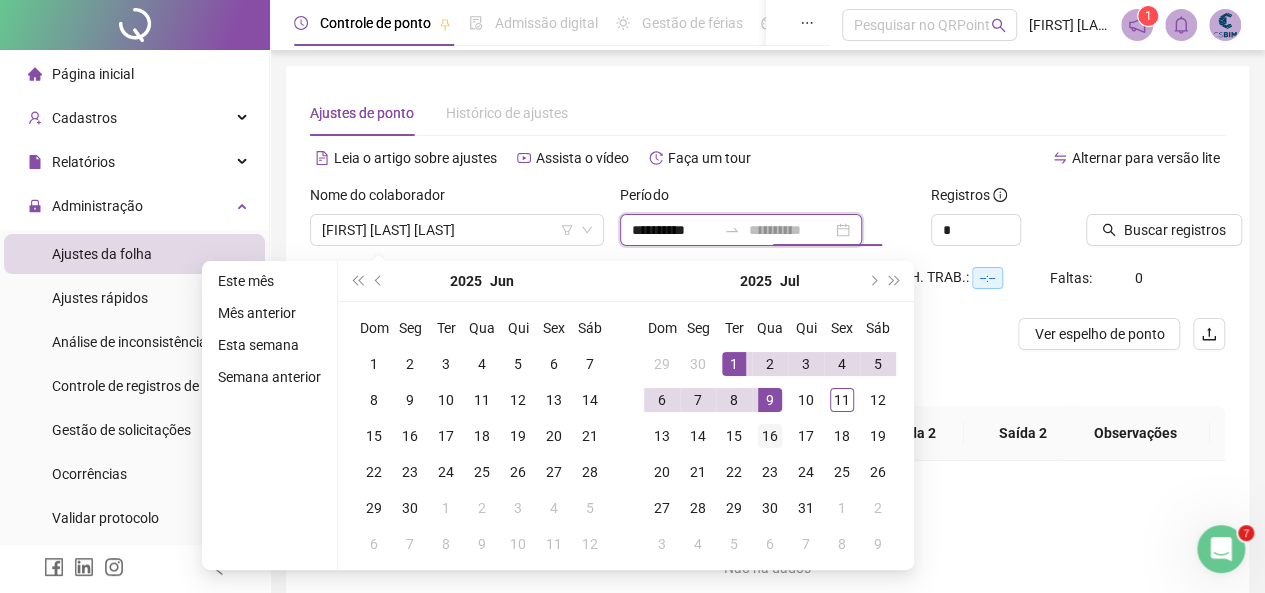 type on "**********" 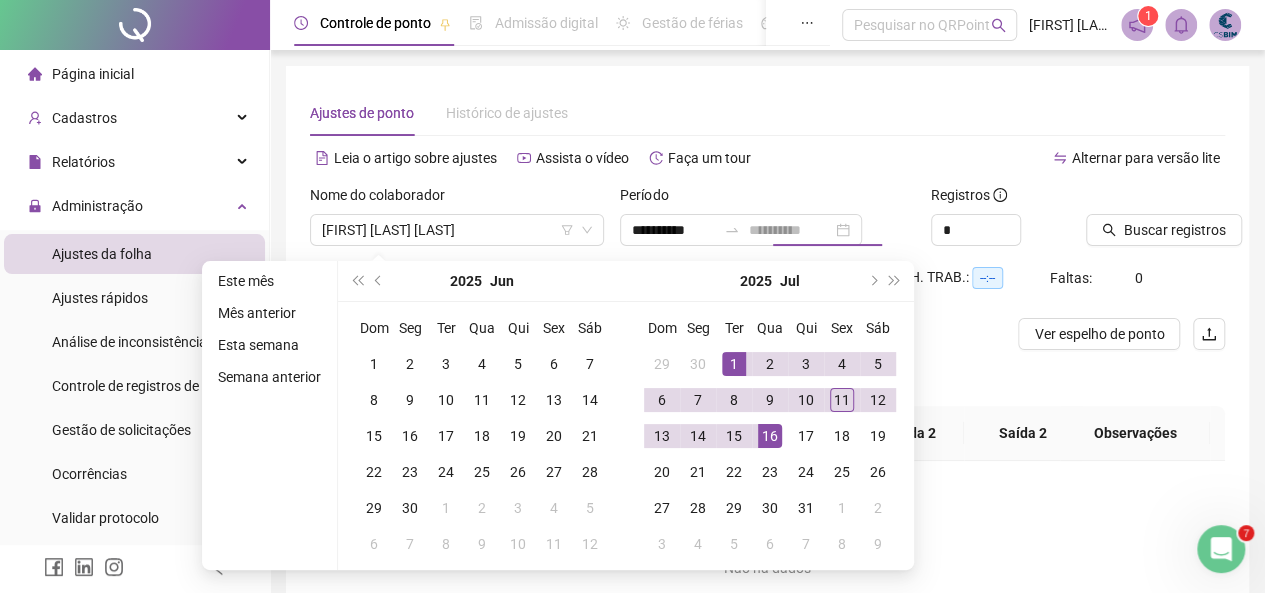 click on "16" at bounding box center (770, 436) 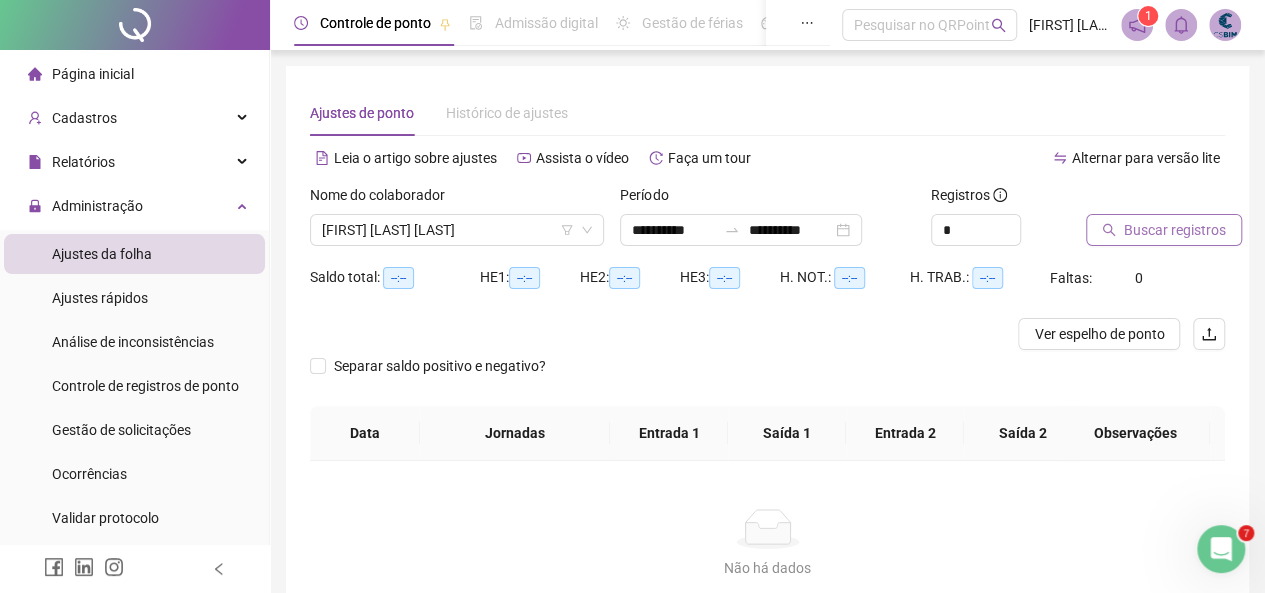 click on "Buscar registros" at bounding box center (1175, 230) 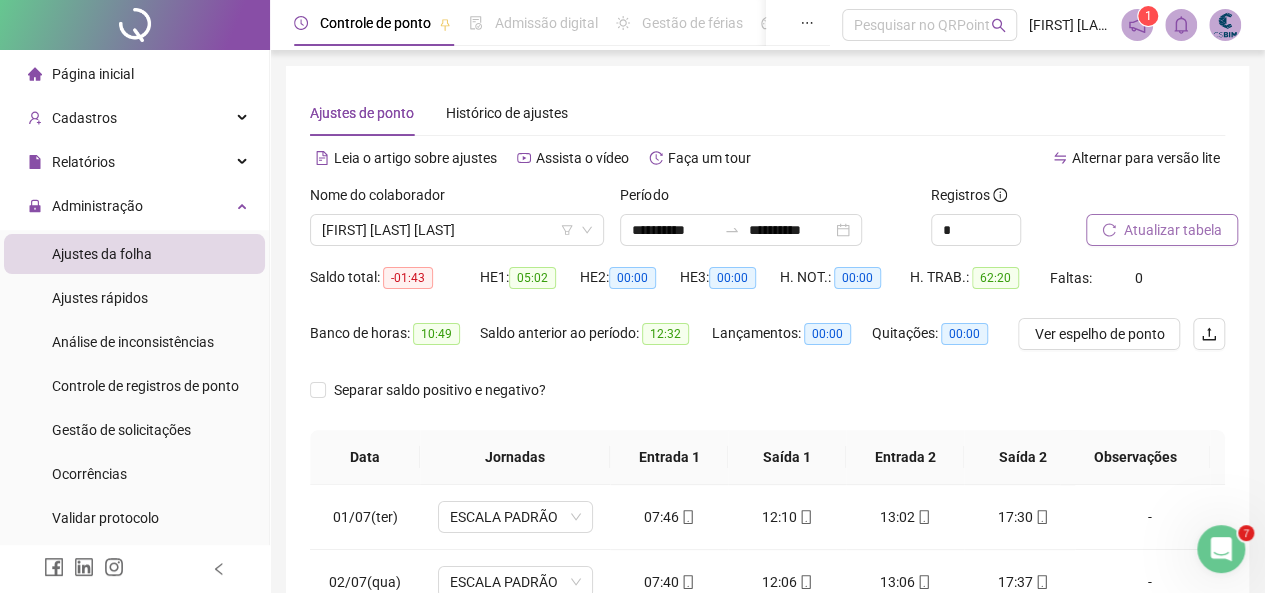 scroll, scrollTop: 400, scrollLeft: 0, axis: vertical 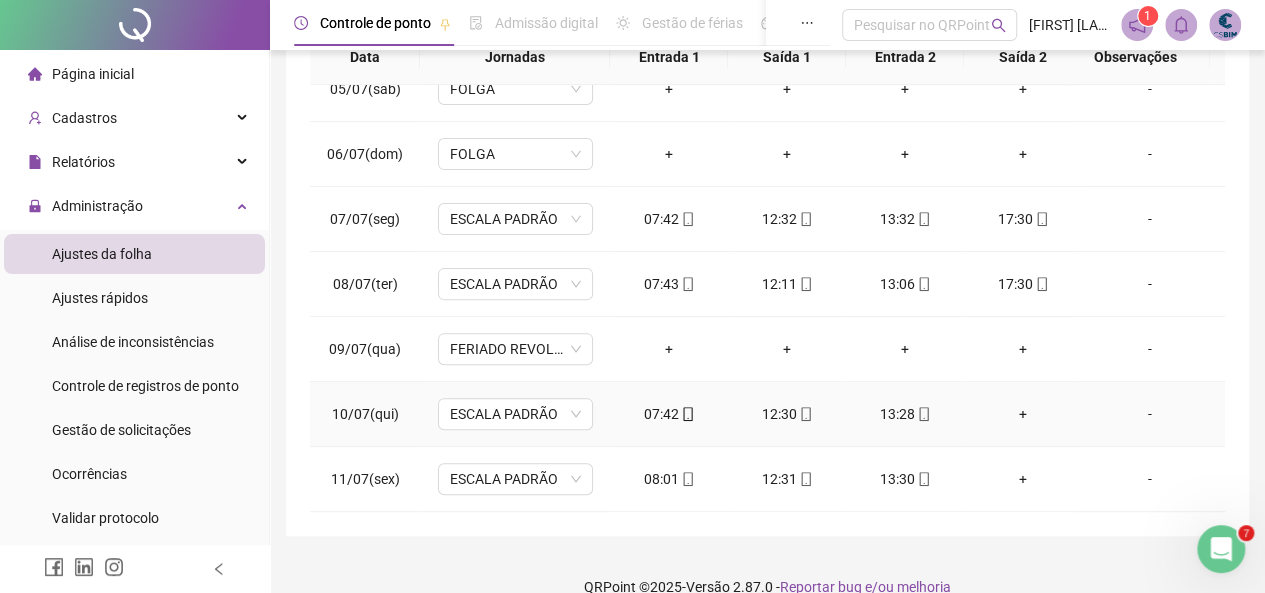click on "+" at bounding box center (1023, 414) 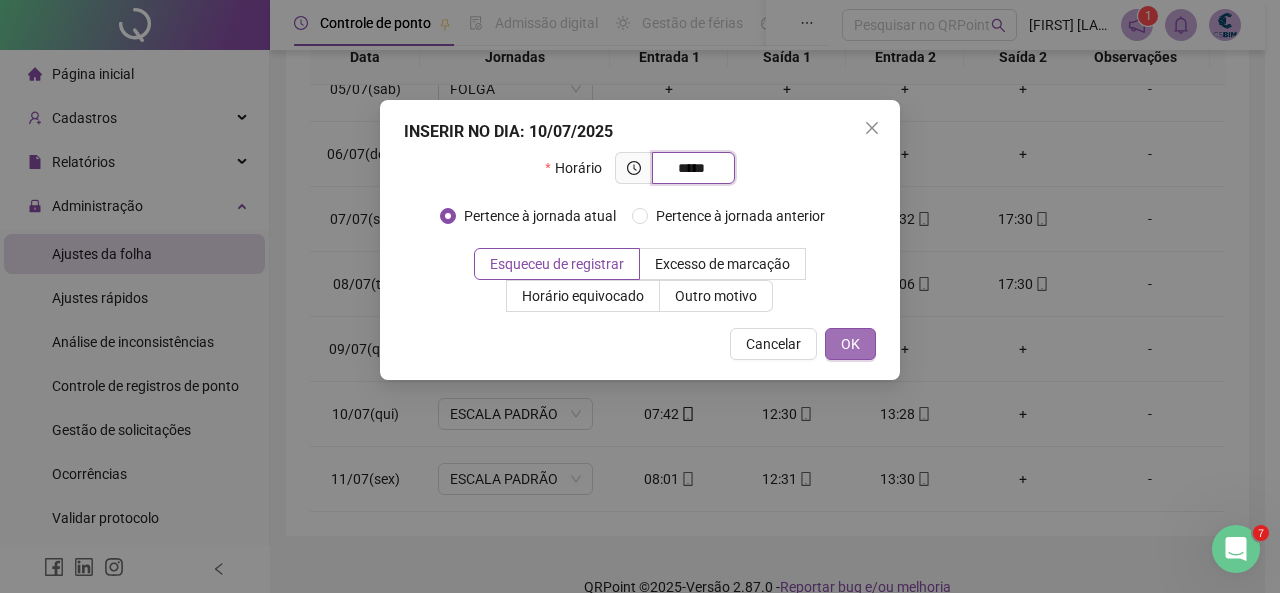 type on "*****" 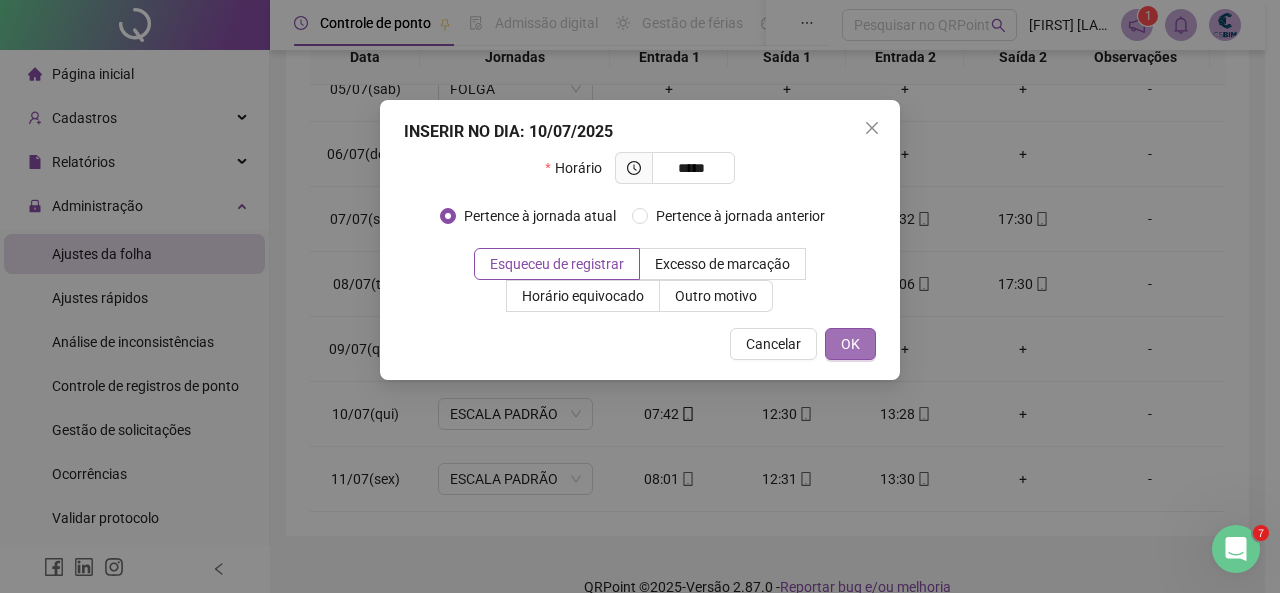 click on "OK" at bounding box center (850, 344) 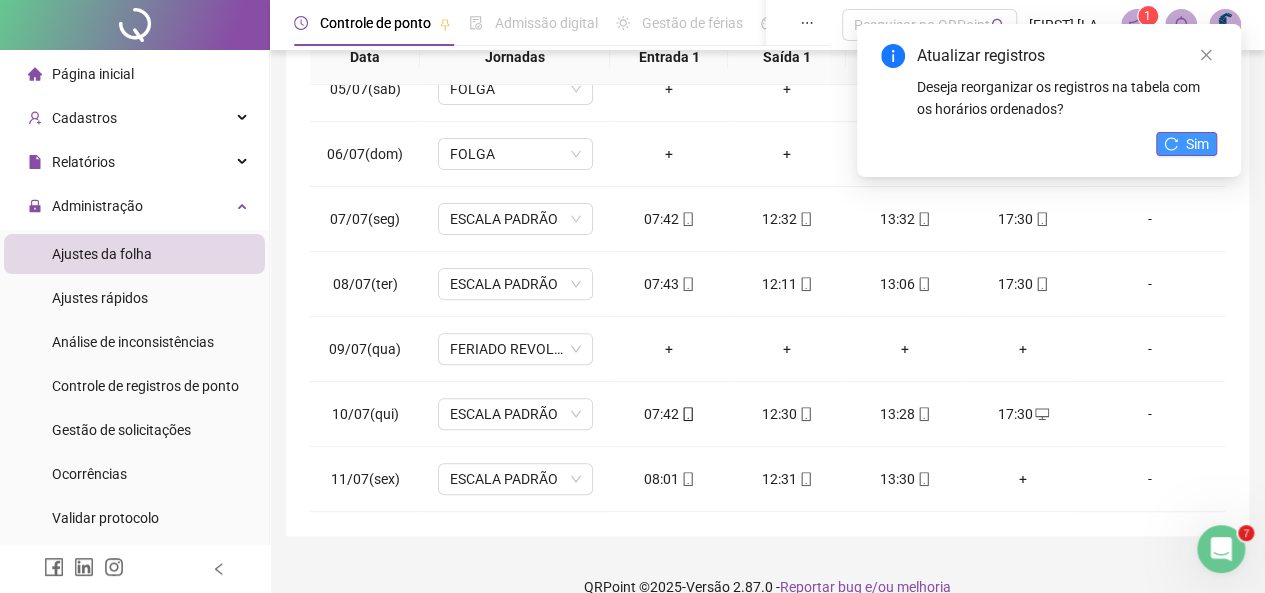 click on "Sim" at bounding box center [1186, 144] 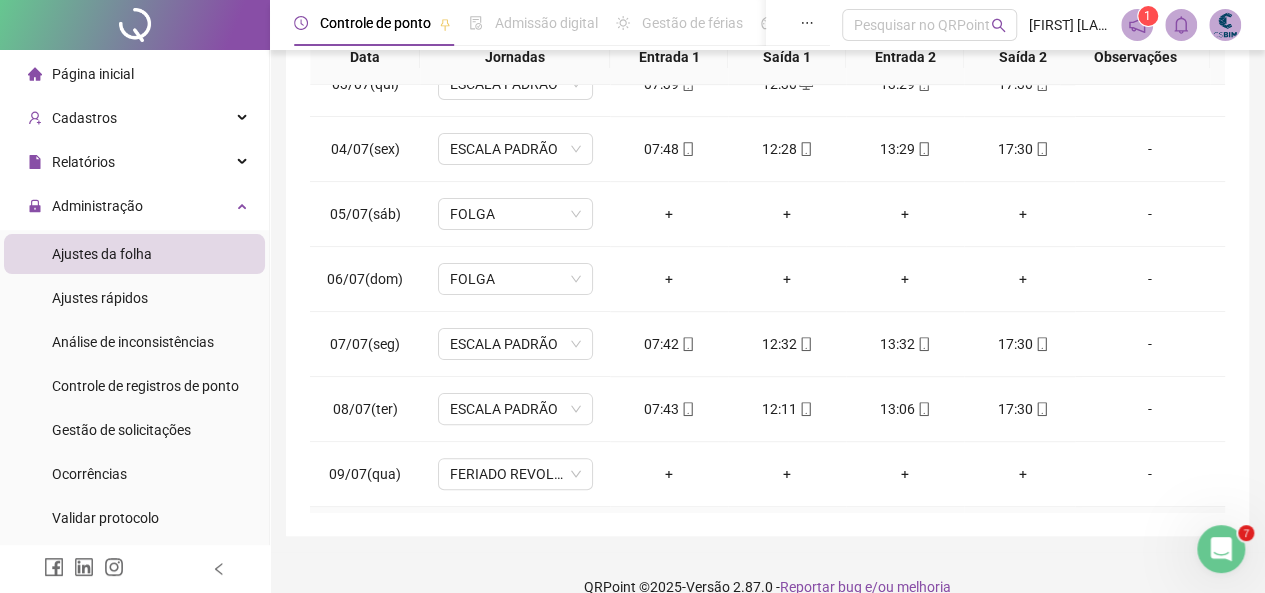 scroll, scrollTop: 0, scrollLeft: 0, axis: both 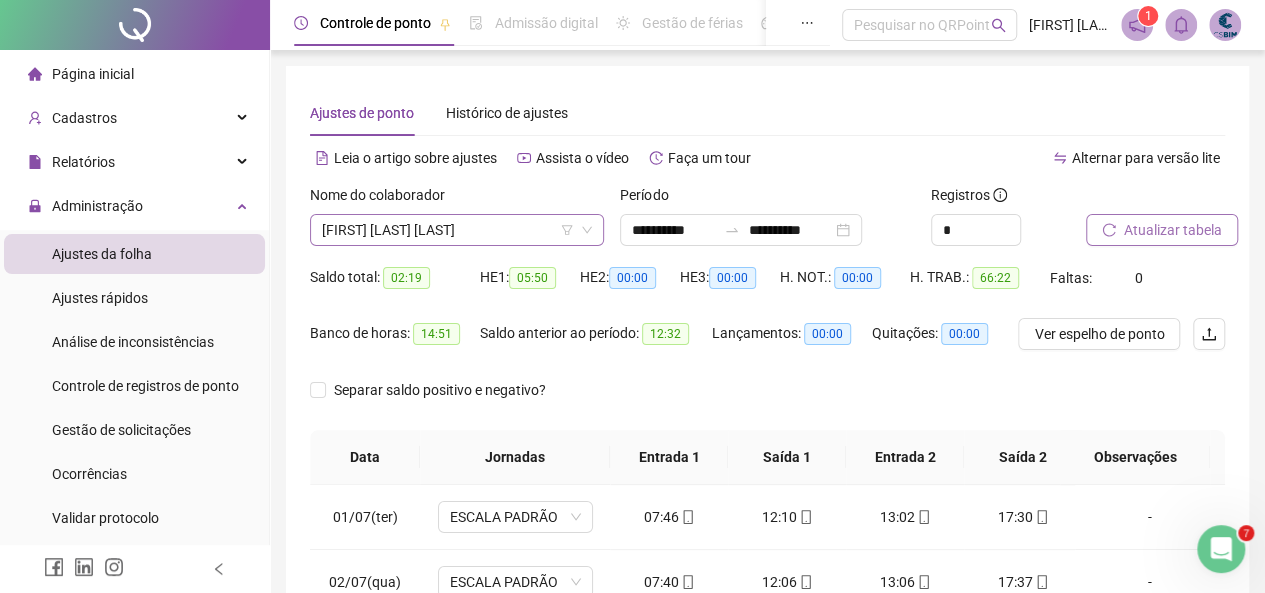 click on "[FIRST] [LAST] [LAST]" at bounding box center [457, 230] 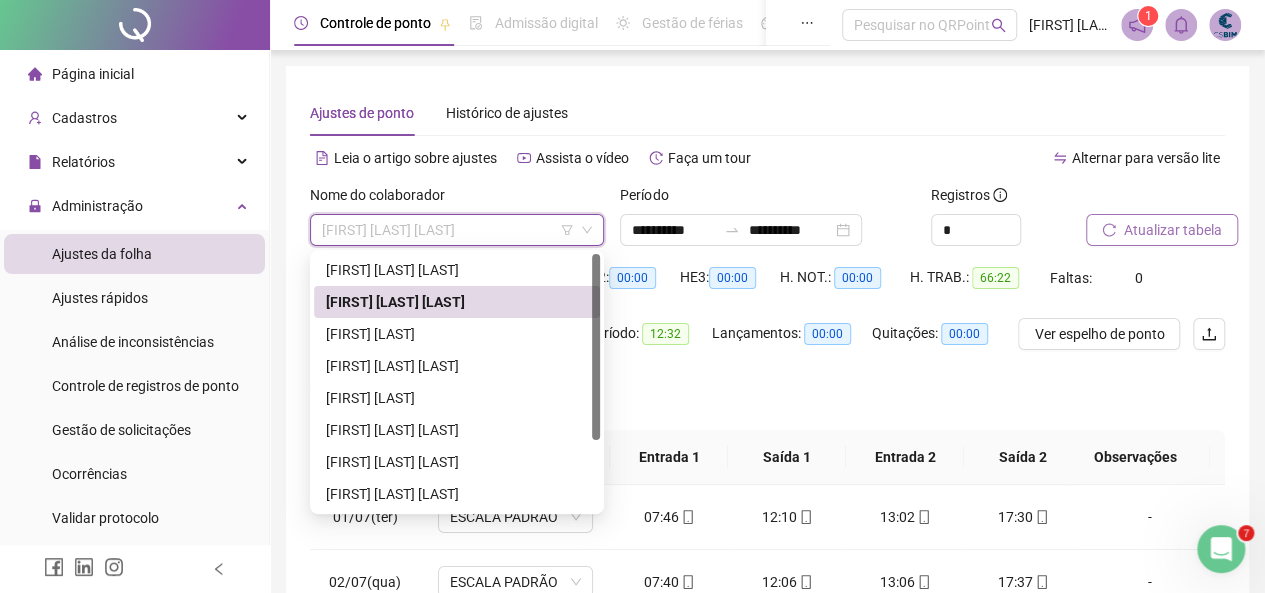 click on "[FIRST] [LAST] [LAST]" at bounding box center [457, 302] 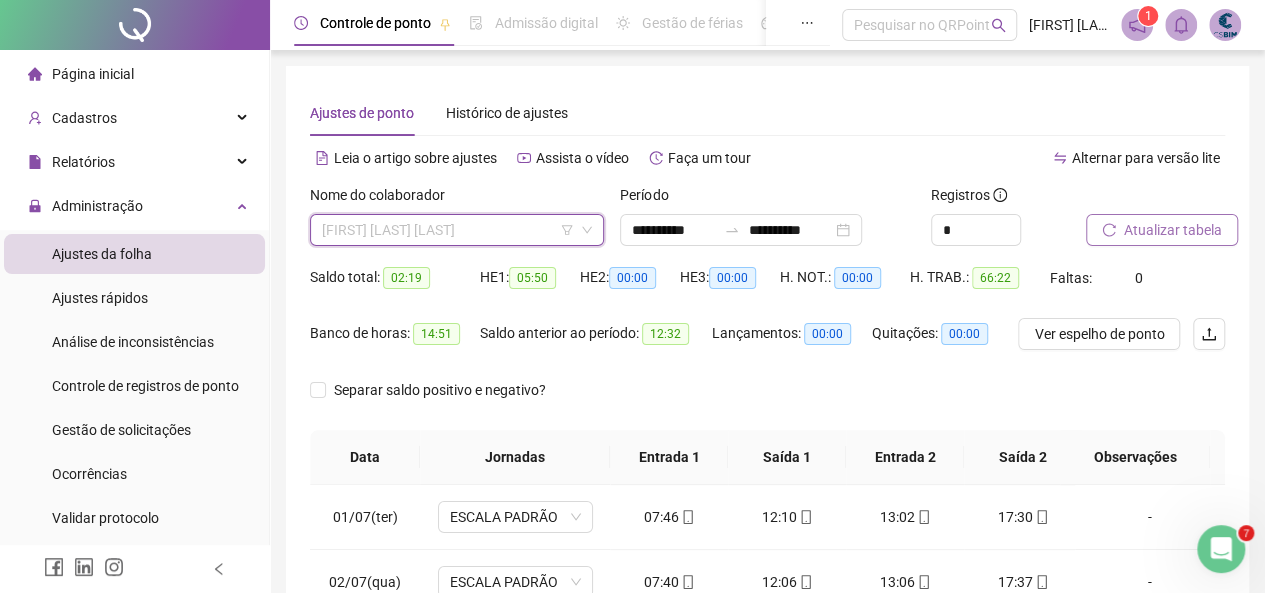 click on "[FIRST] [LAST] [LAST]" at bounding box center [457, 230] 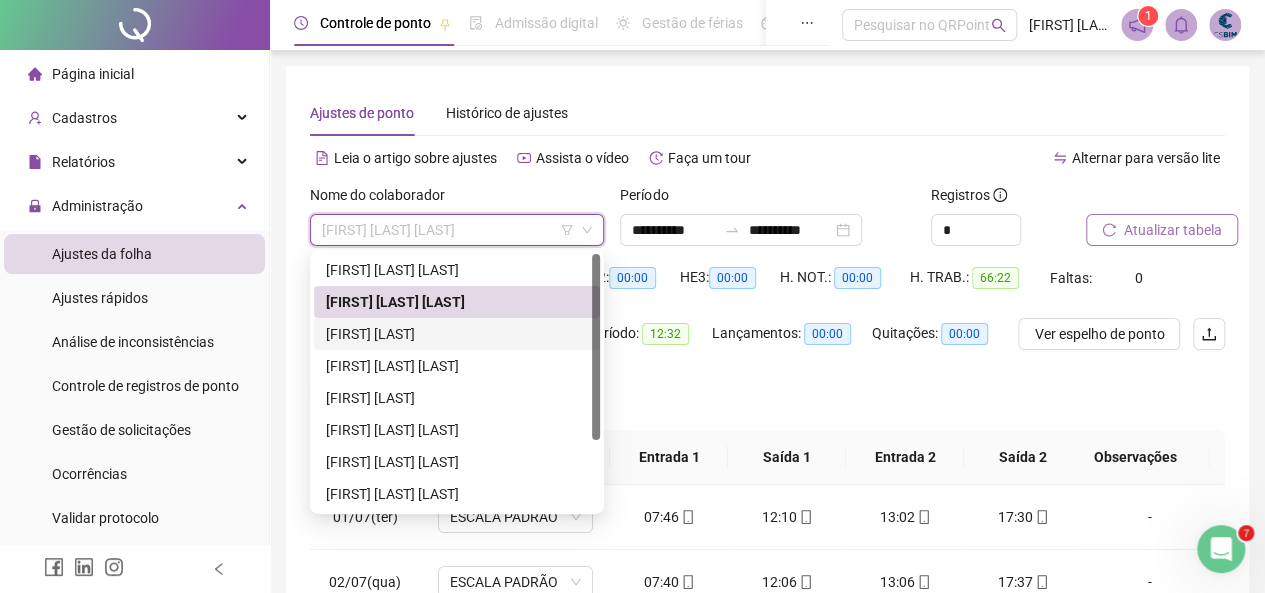 click on "[FIRST] [LAST]" at bounding box center [457, 334] 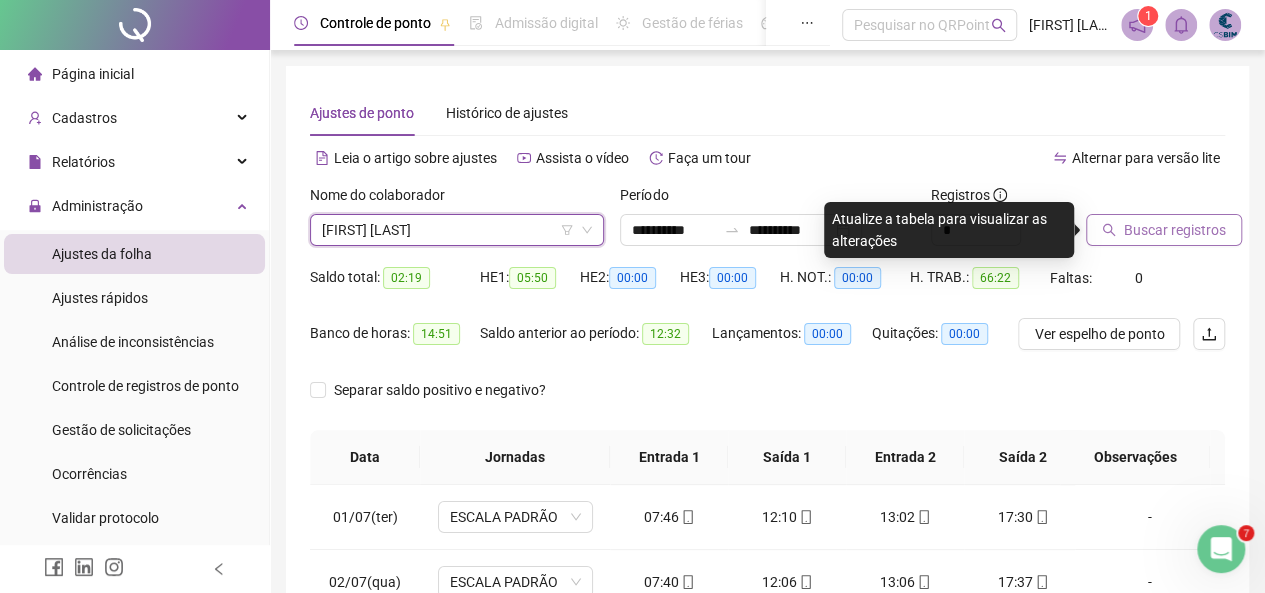 click on "Buscar registros" at bounding box center (1164, 230) 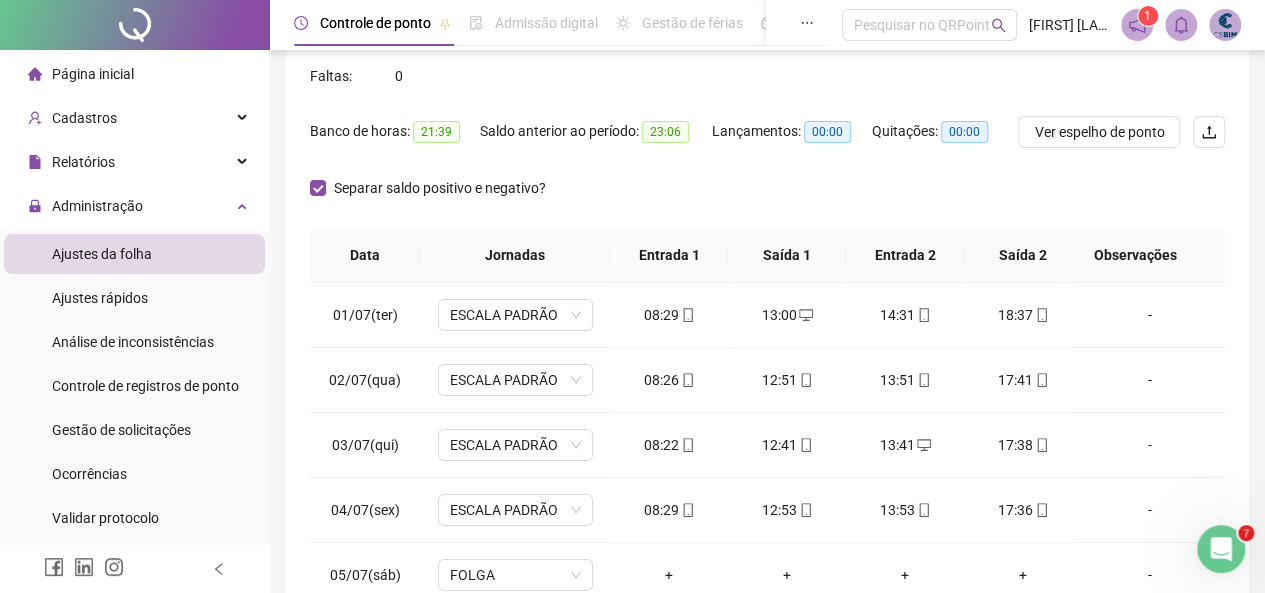 scroll, scrollTop: 400, scrollLeft: 0, axis: vertical 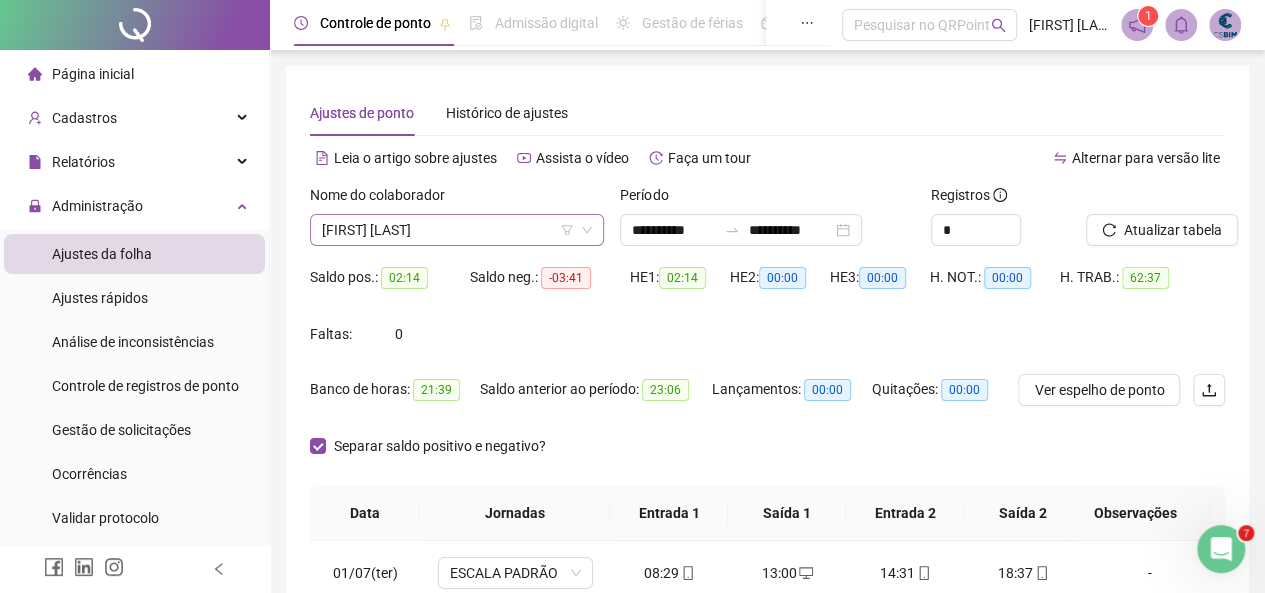 click on "[FIRST] [LAST]" at bounding box center [457, 230] 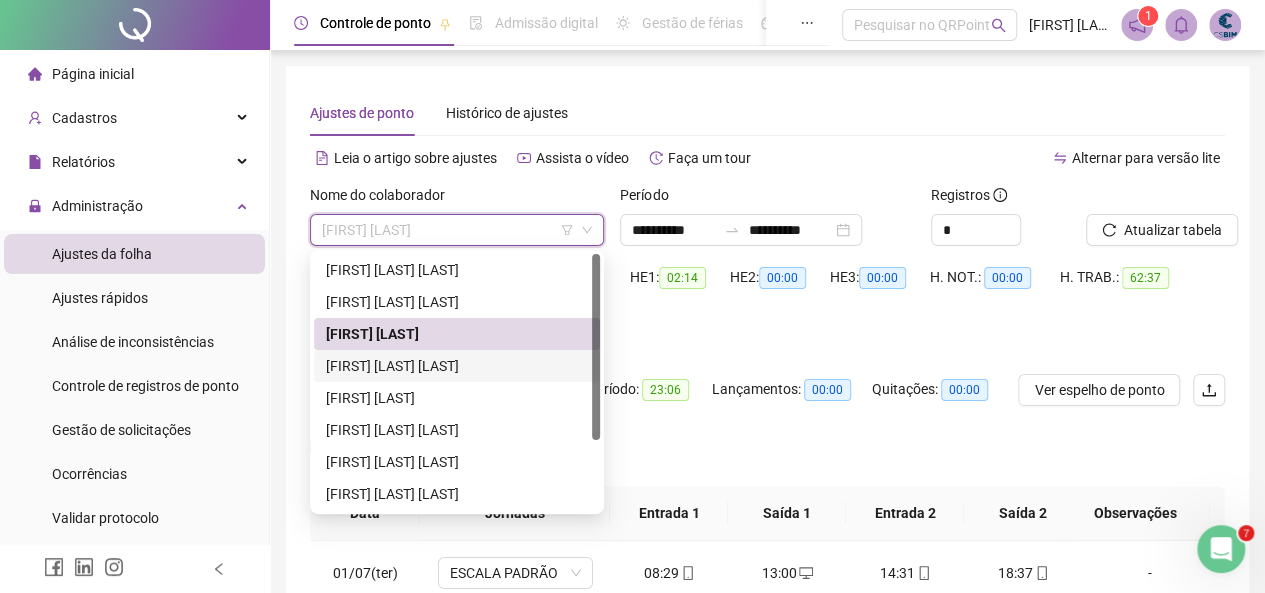 click on "[FIRST] [LAST] [LAST]" at bounding box center (457, 366) 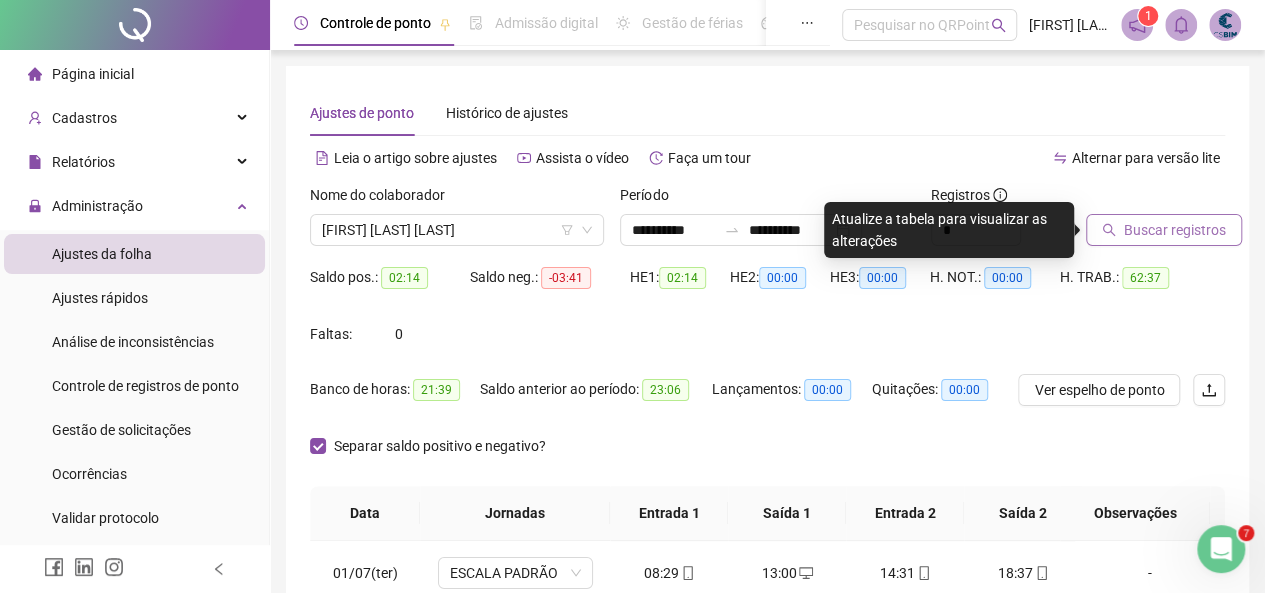 click on "Buscar registros" at bounding box center [1175, 230] 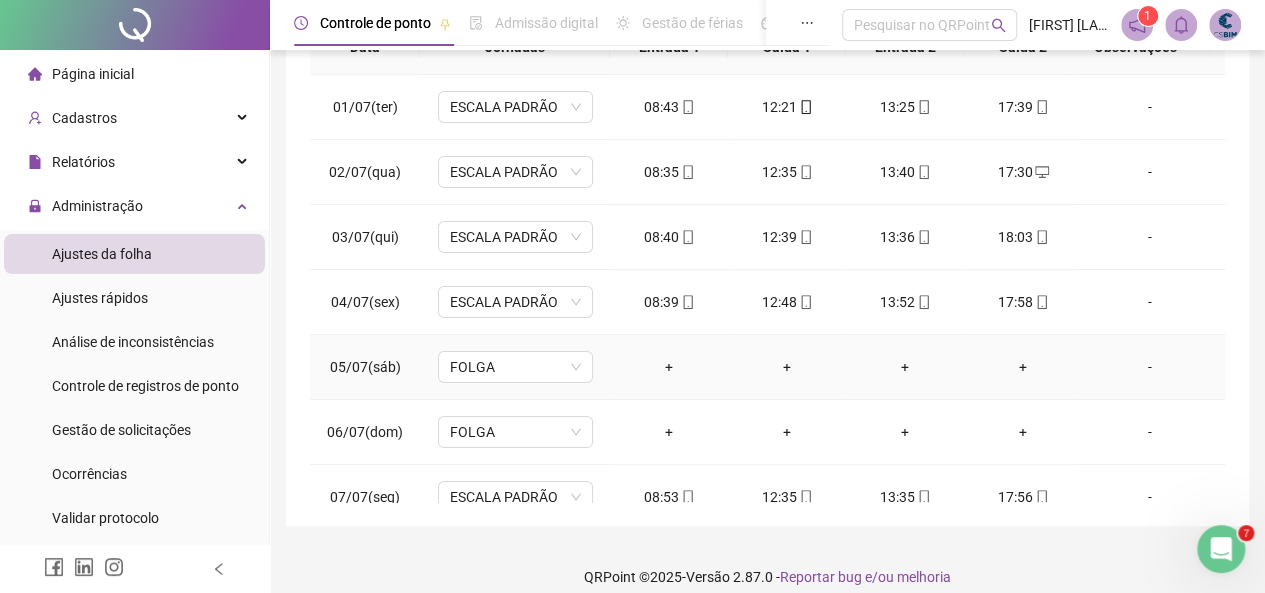 scroll, scrollTop: 484, scrollLeft: 0, axis: vertical 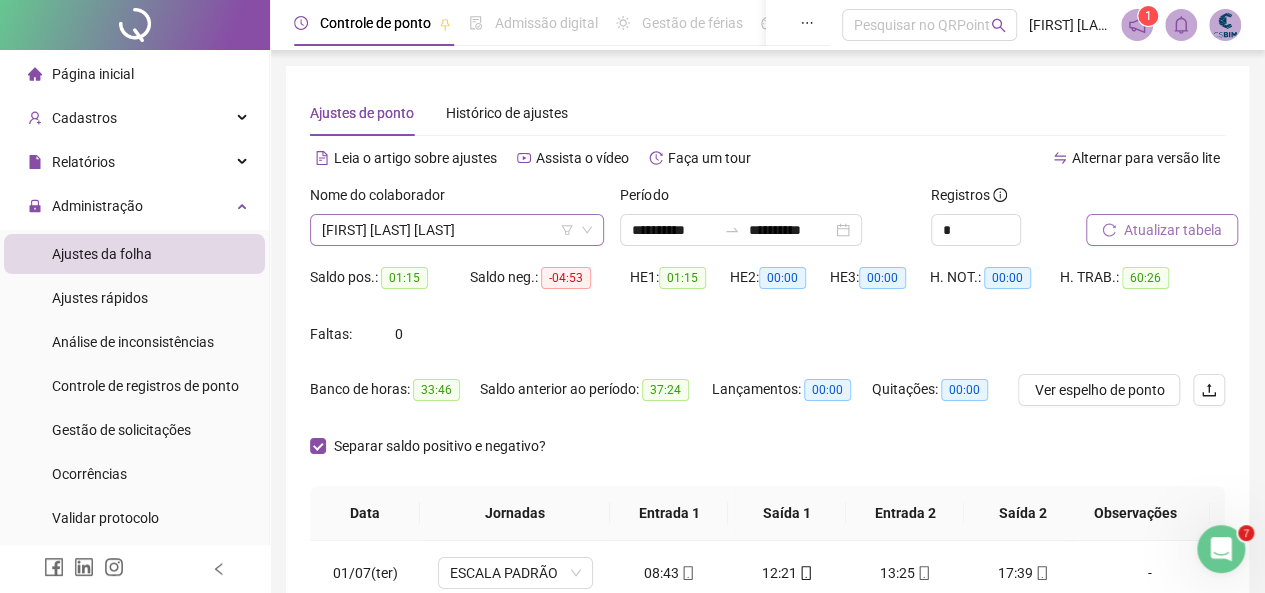 click on "[FIRST] [LAST] [LAST]" at bounding box center (457, 230) 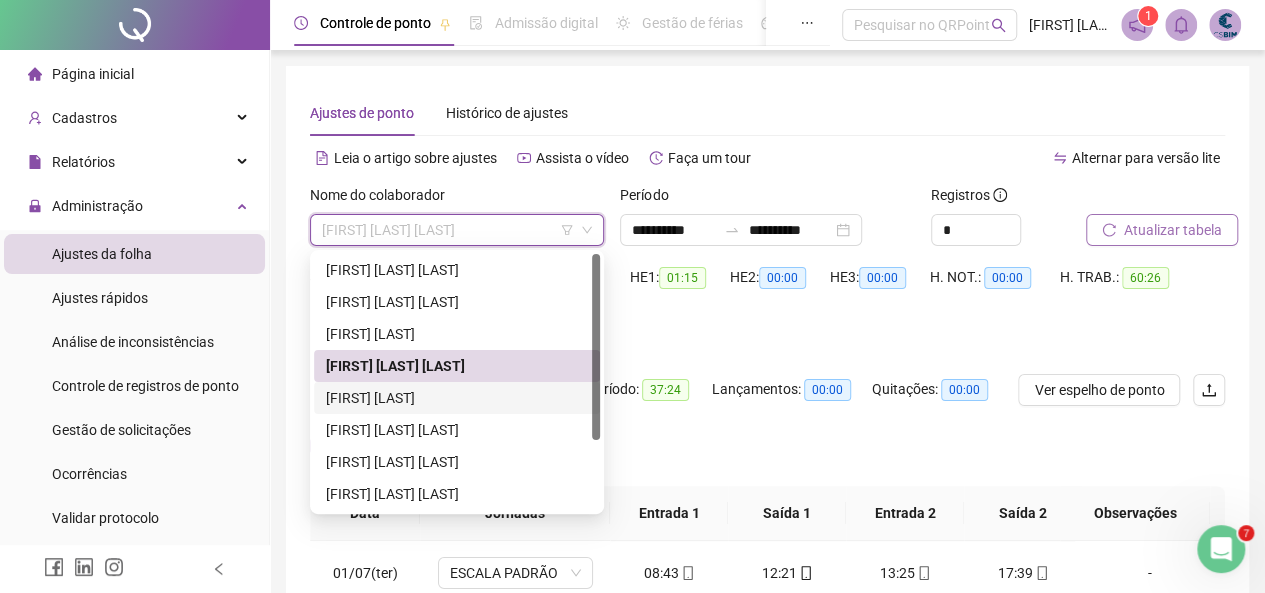 click on "[FIRST] [LAST]" at bounding box center [457, 398] 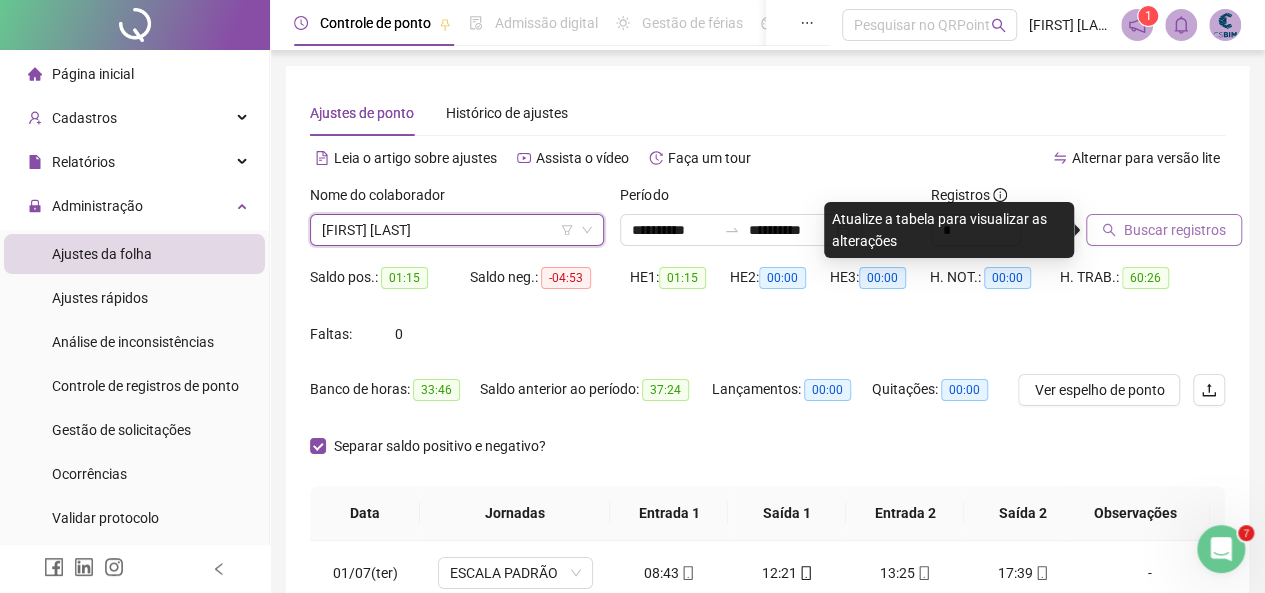 click on "Buscar registros" at bounding box center (1175, 230) 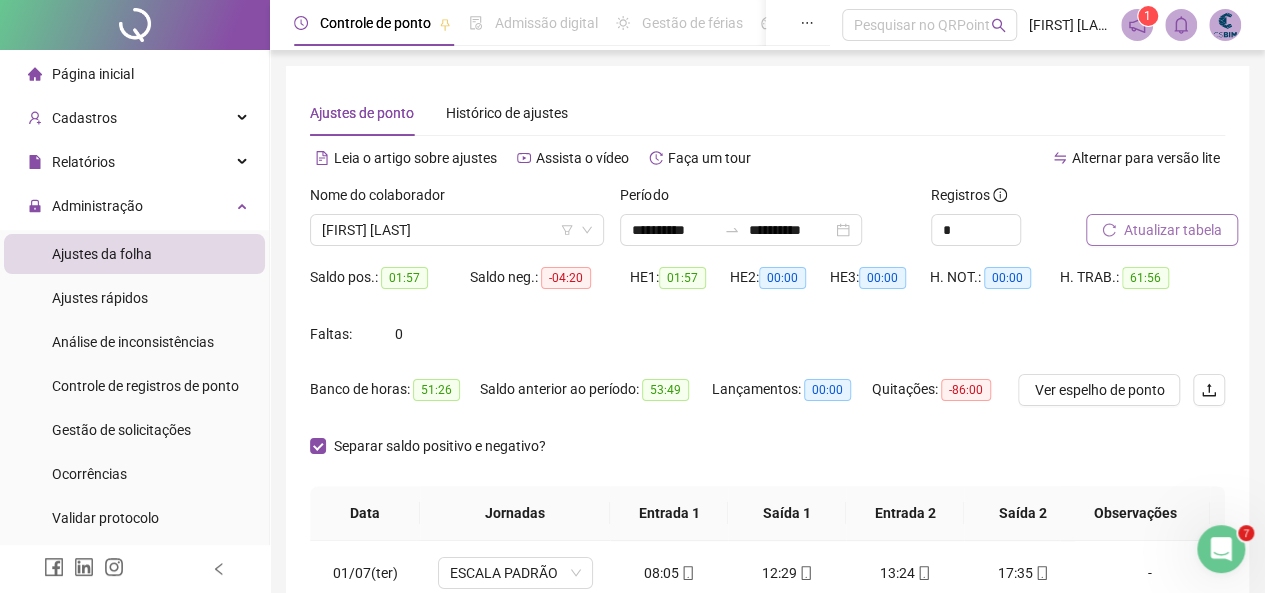 scroll 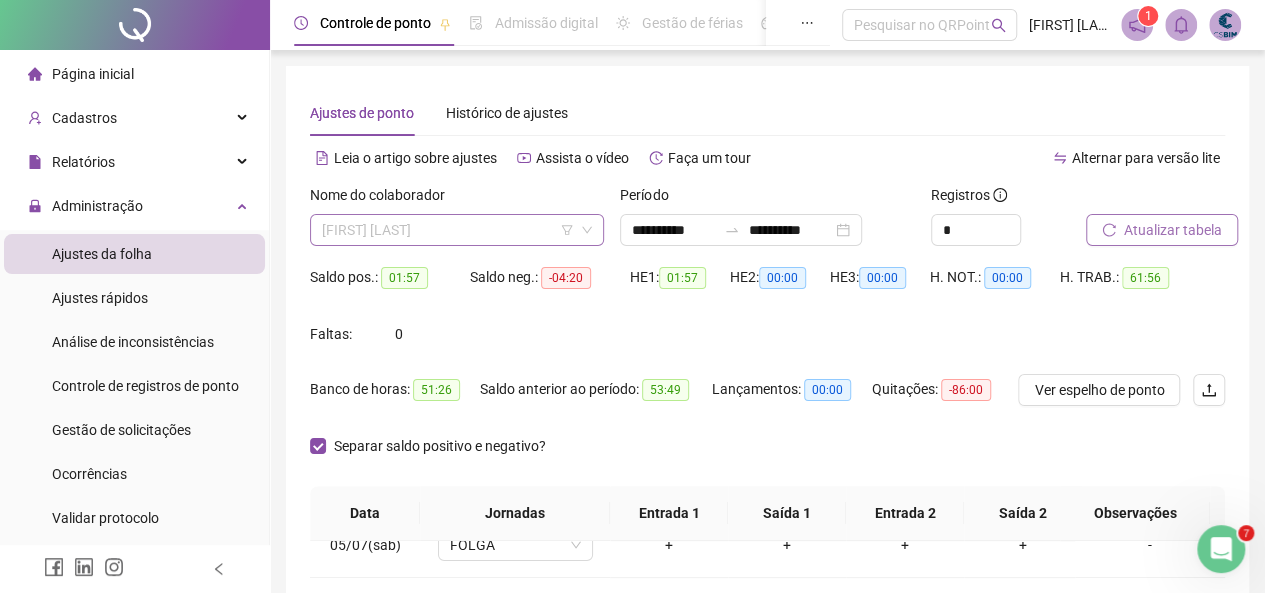 click on "[FIRST] [LAST]" at bounding box center [457, 230] 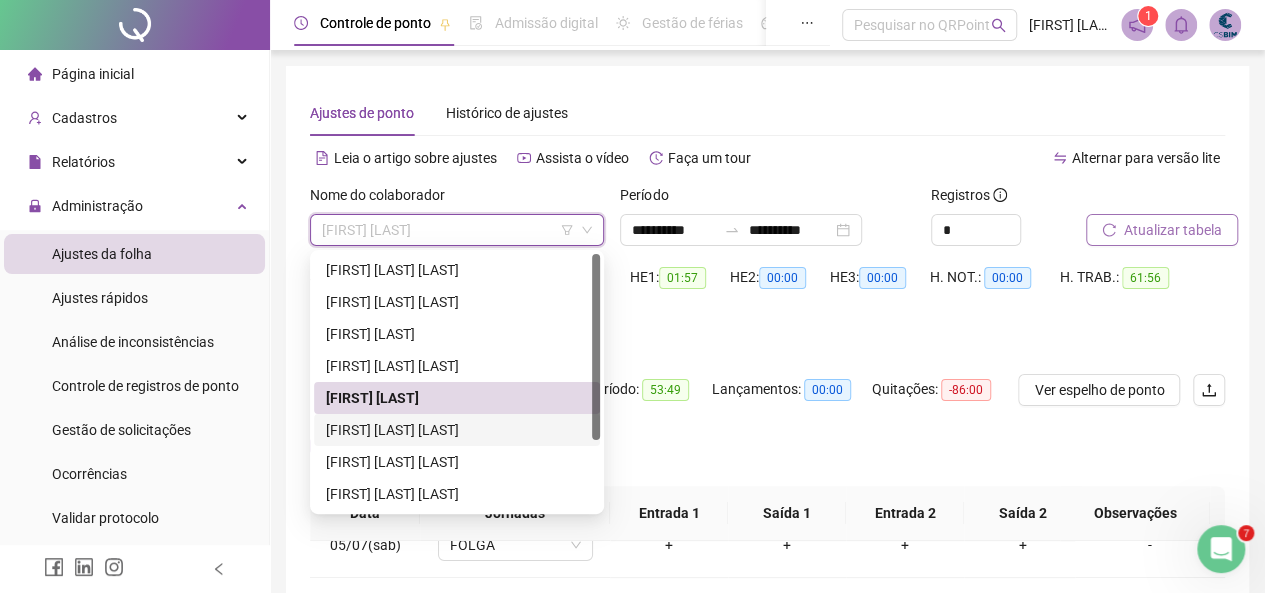 click on "[FIRST] [LAST] [LAST]" at bounding box center [457, 430] 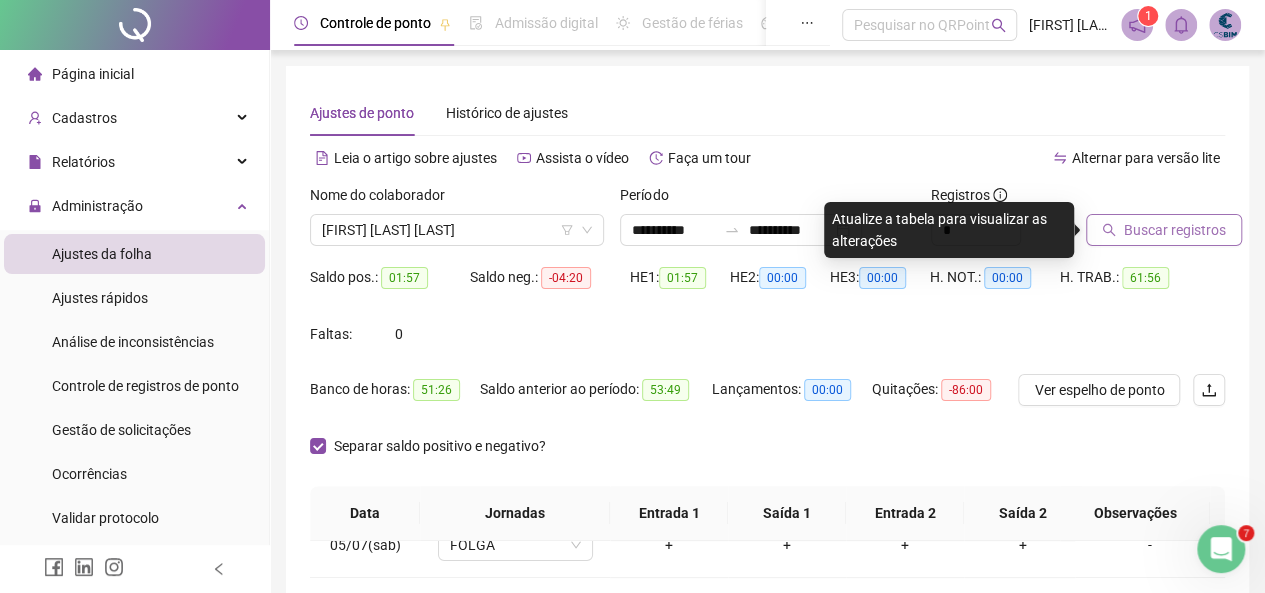 click on "Buscar registros" at bounding box center [1175, 230] 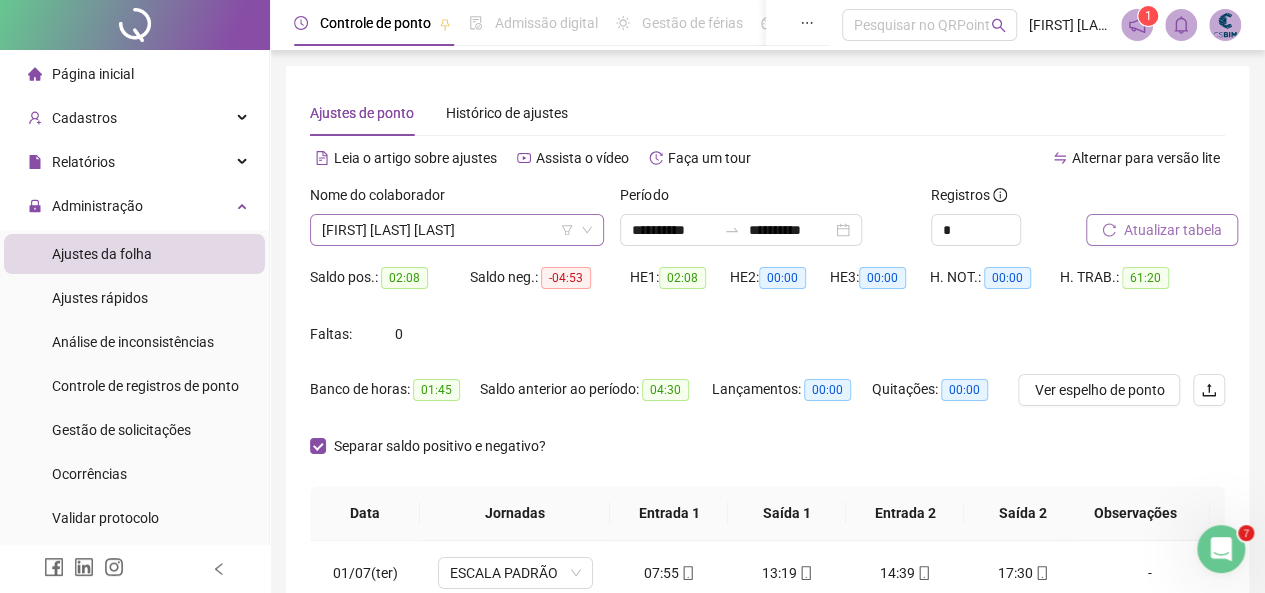 click on "[FIRST] [LAST] [LAST]" at bounding box center [457, 230] 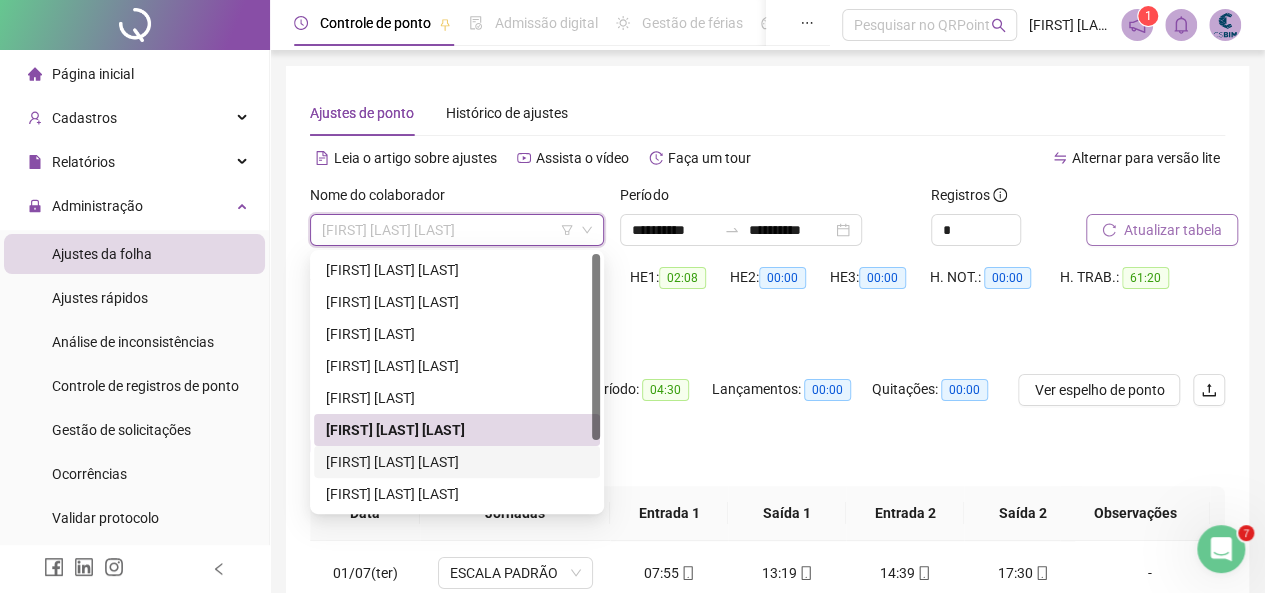 click on "[FIRST] [LAST] [LAST]" at bounding box center (457, 462) 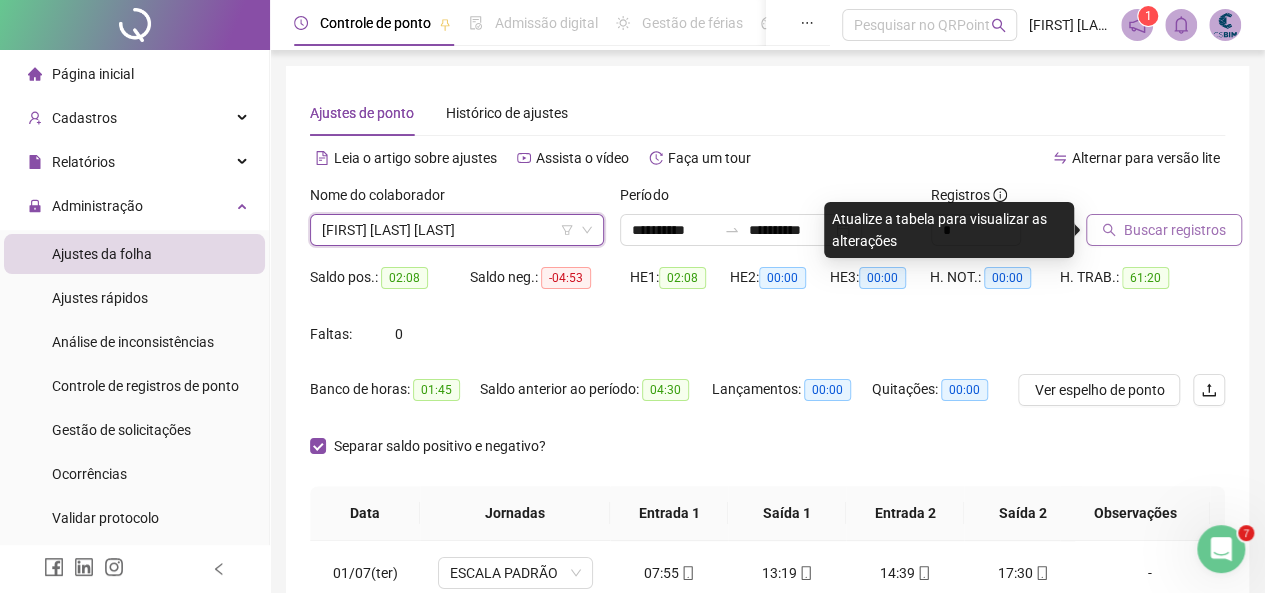 click on "Buscar registros" at bounding box center (1175, 230) 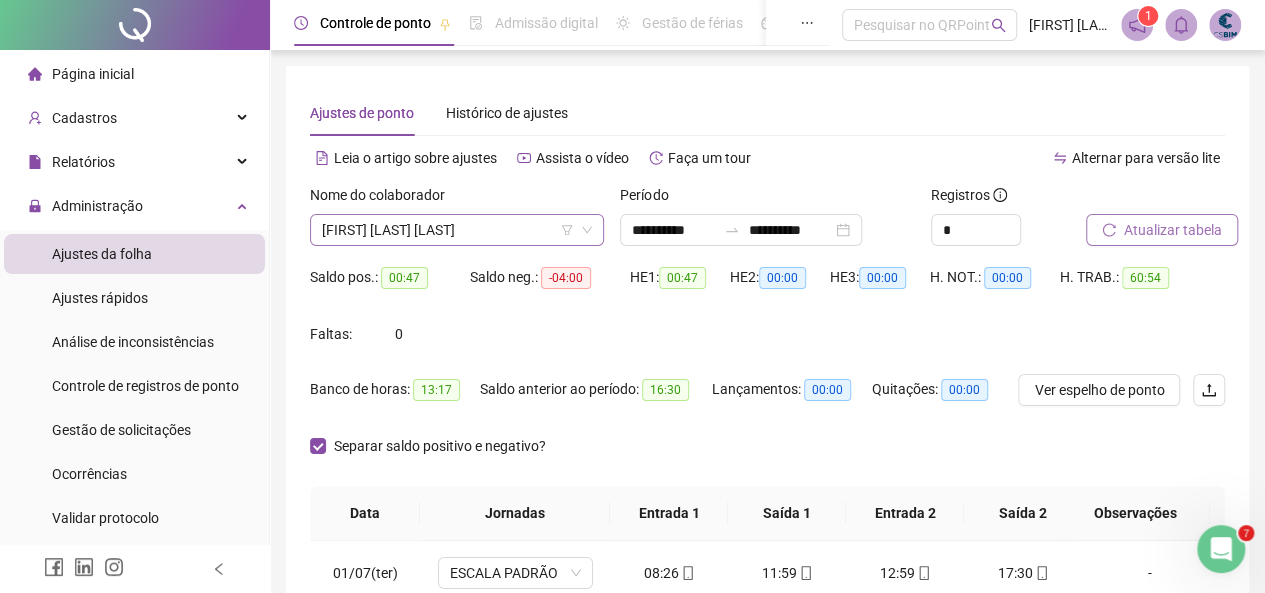 click on "[FIRST] [LAST] [LAST]" at bounding box center [457, 230] 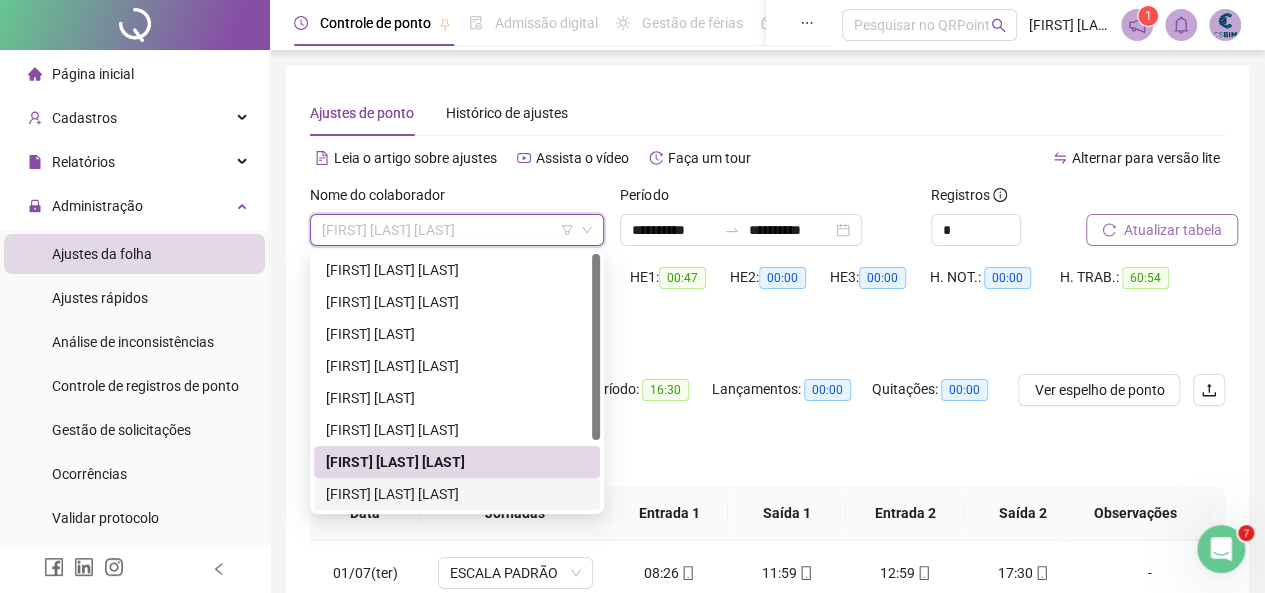 drag, startPoint x: 448, startPoint y: 490, endPoint x: 470, endPoint y: 484, distance: 22.803509 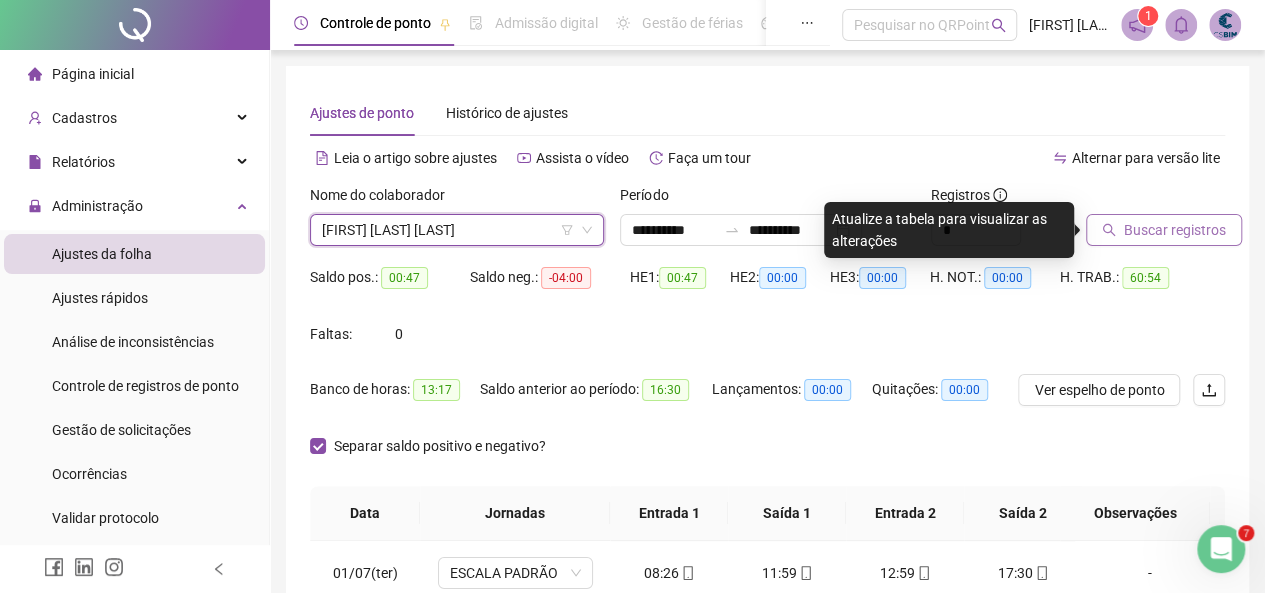 click on "Buscar registros" at bounding box center (1175, 230) 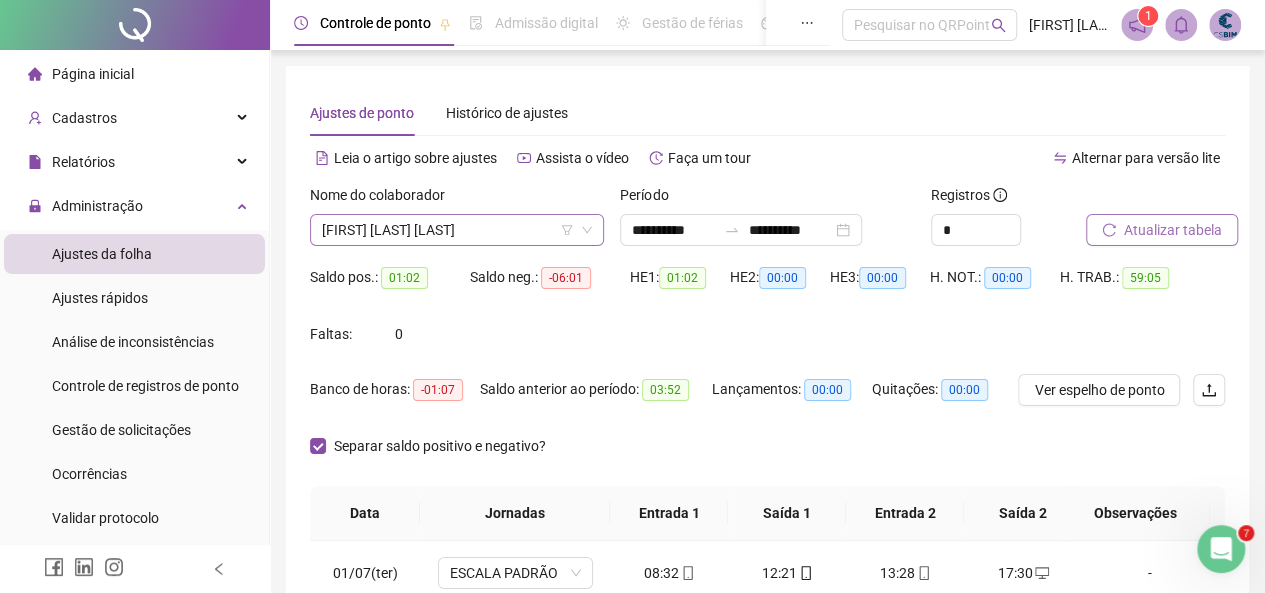 click on "[FIRST] [LAST] [LAST]" at bounding box center [457, 230] 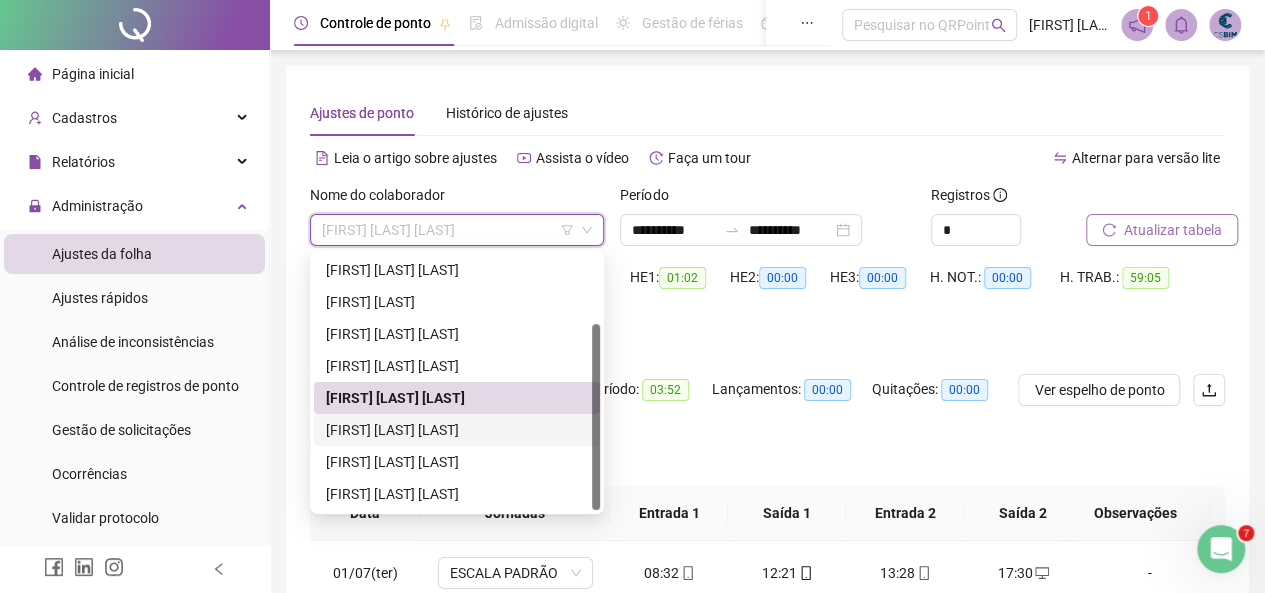 drag, startPoint x: 453, startPoint y: 435, endPoint x: 509, endPoint y: 427, distance: 56.568542 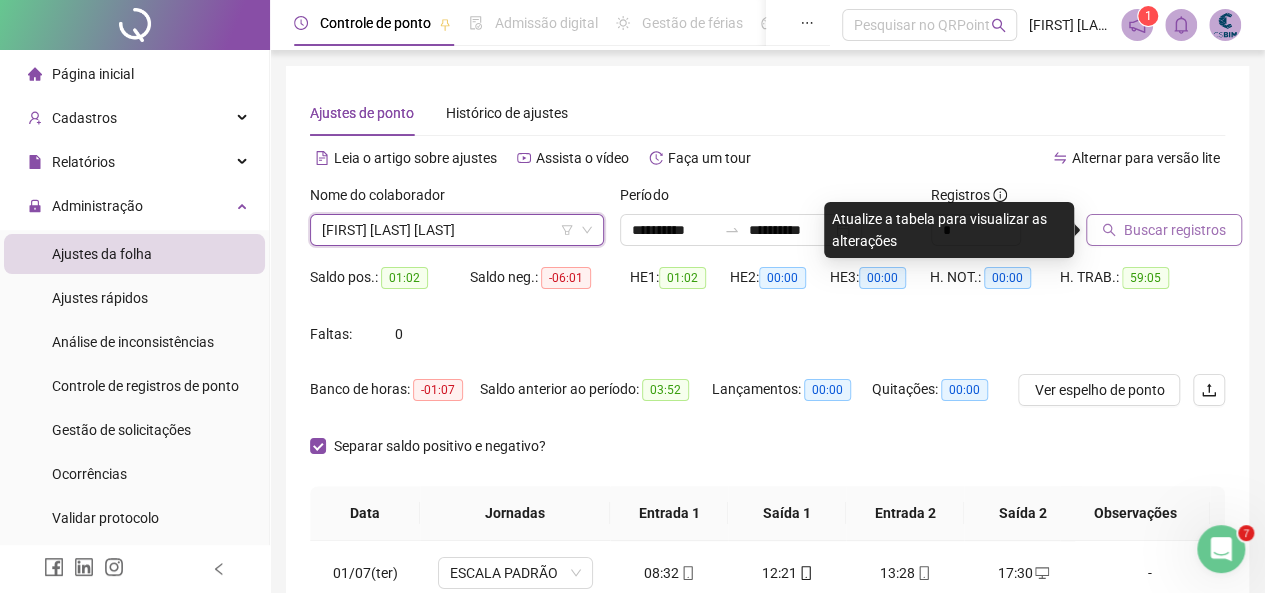 click on "Buscar registros" at bounding box center [1175, 230] 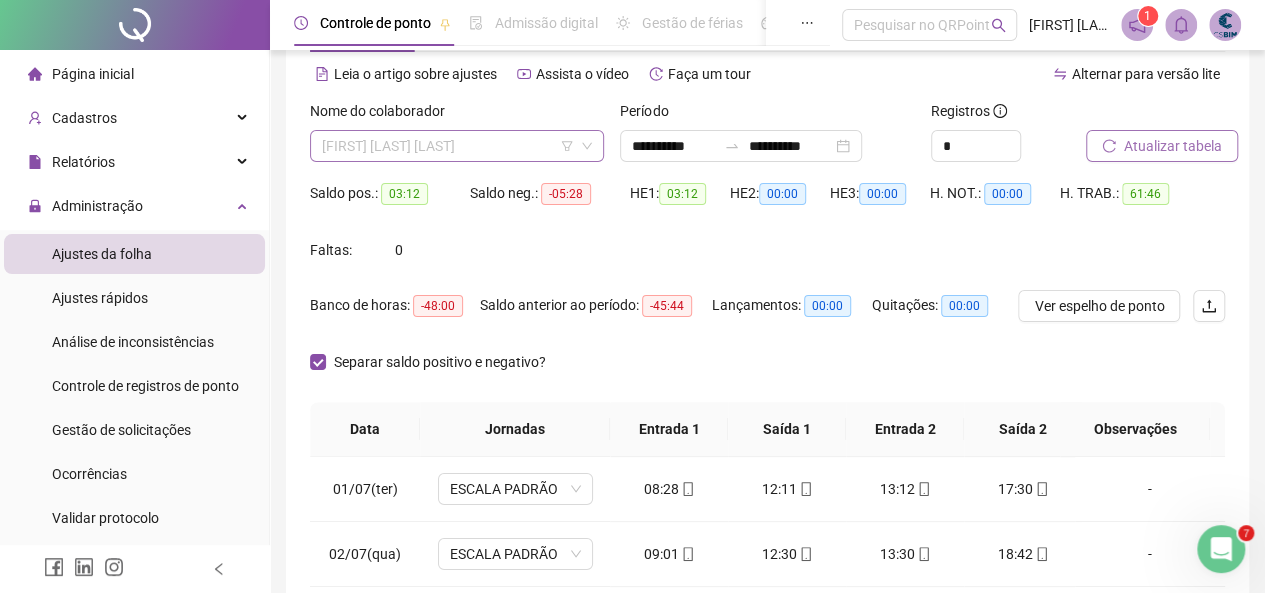 click on "[FIRST] [LAST] [LAST]" at bounding box center (457, 146) 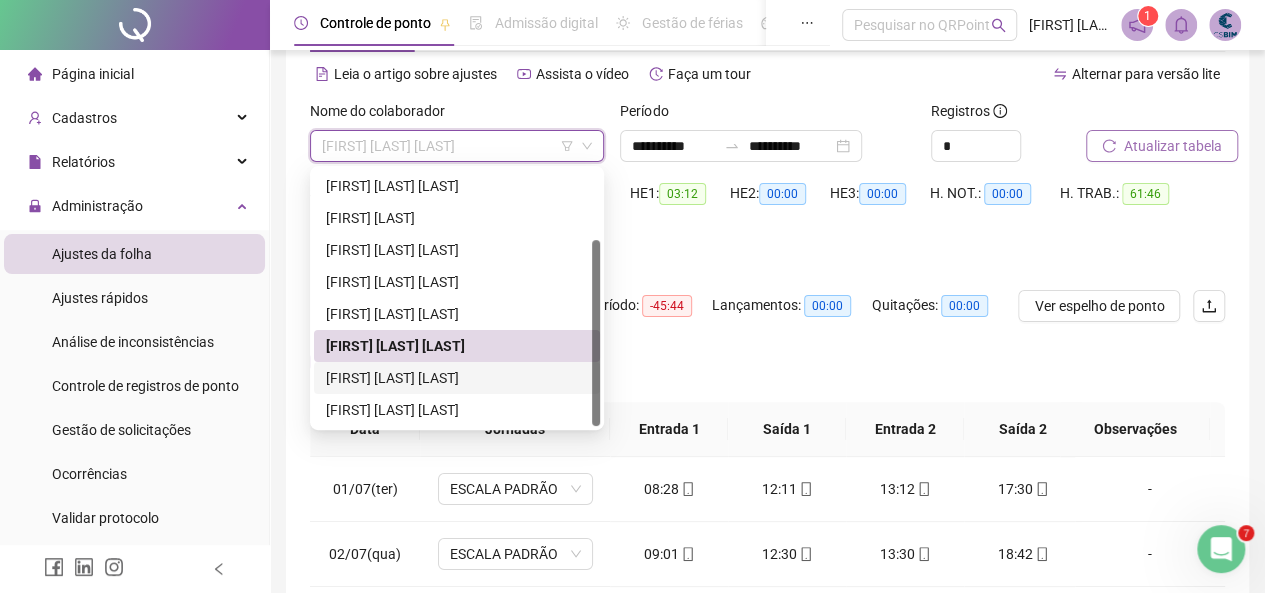 click on "[FIRST] [LAST] [LAST]" at bounding box center [457, 378] 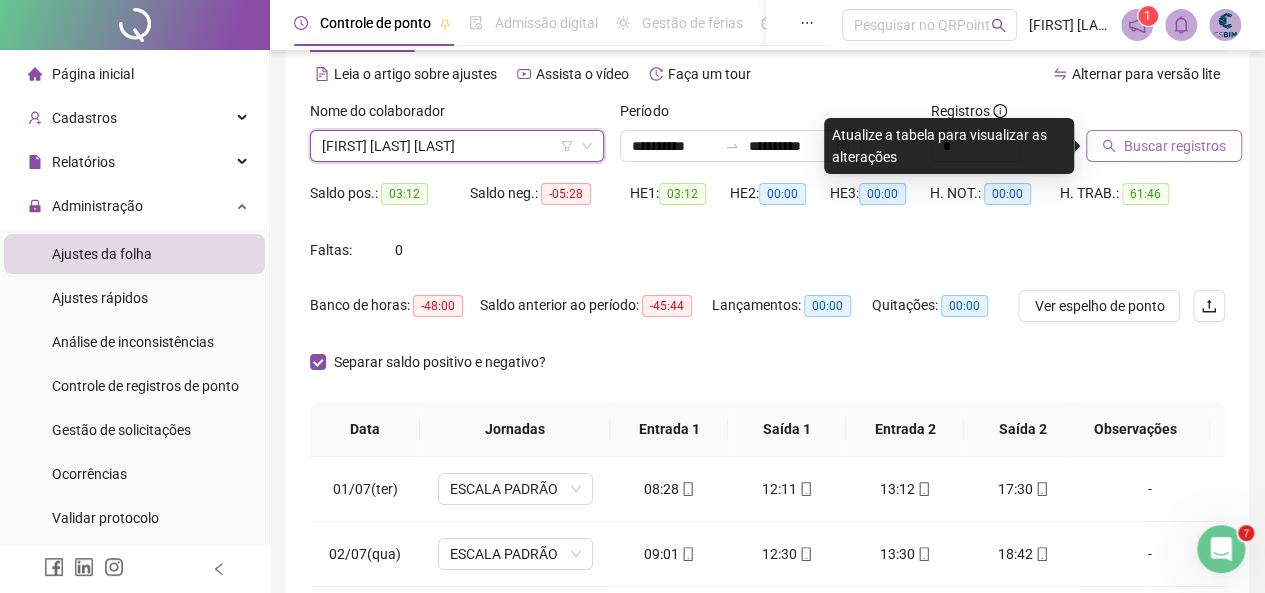 click on "Buscar registros" at bounding box center (1175, 146) 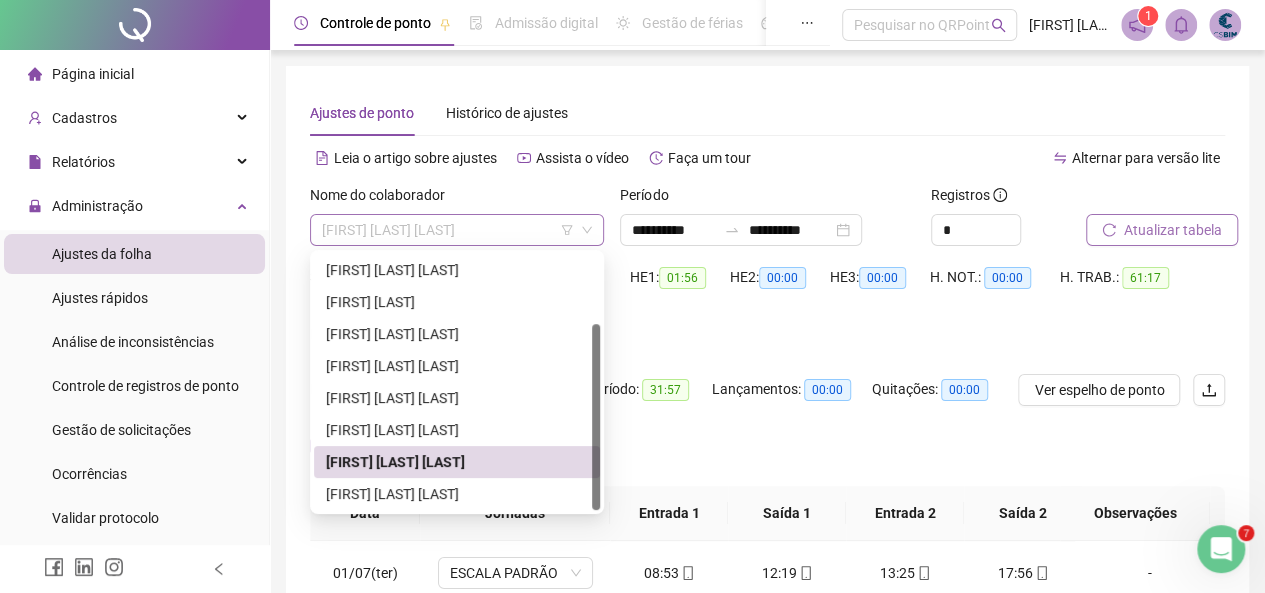 click on "[FIRST] [LAST] [LAST]" at bounding box center [457, 230] 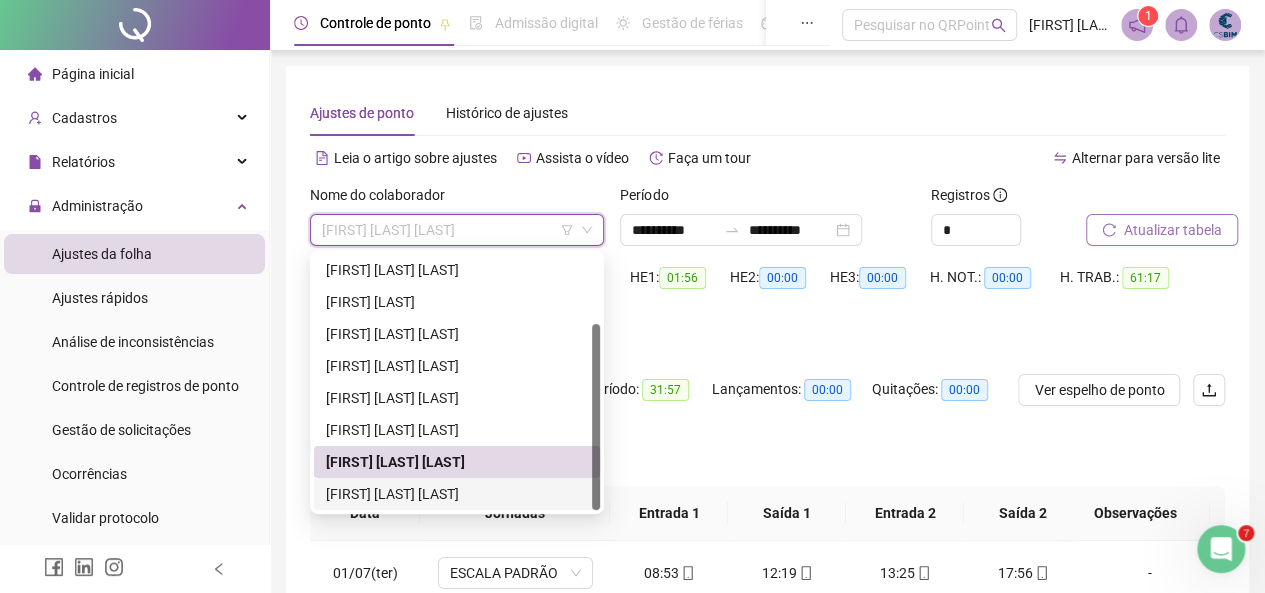 click on "[FIRST] [LAST] [LAST]" at bounding box center (457, 494) 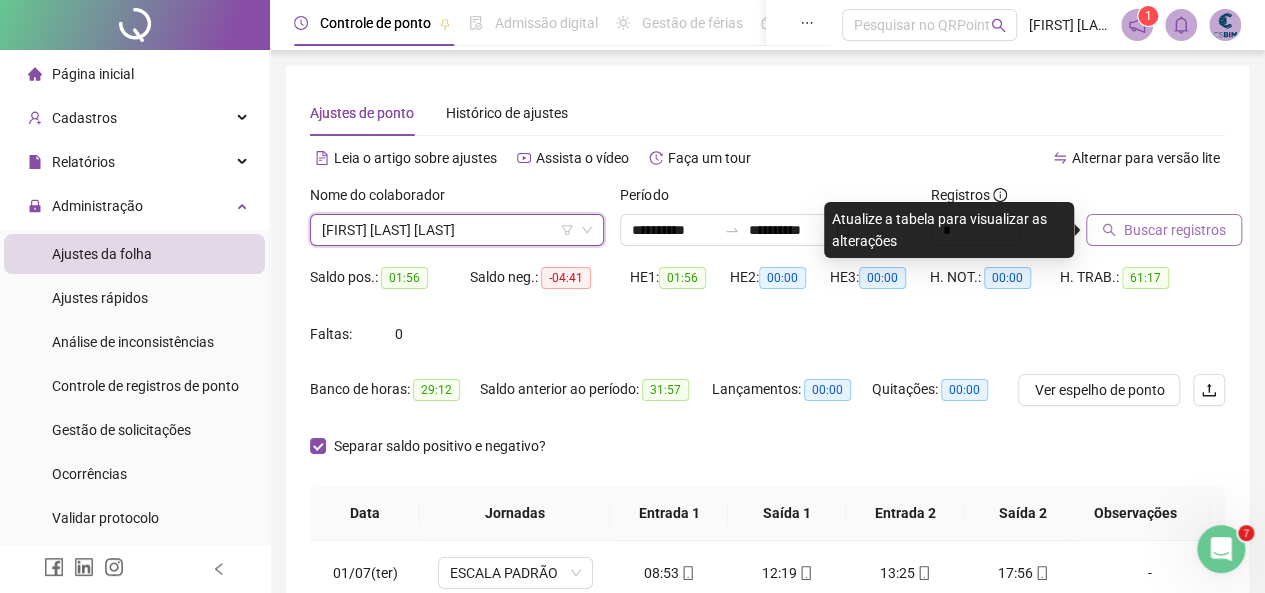 click on "Buscar registros" at bounding box center (1175, 230) 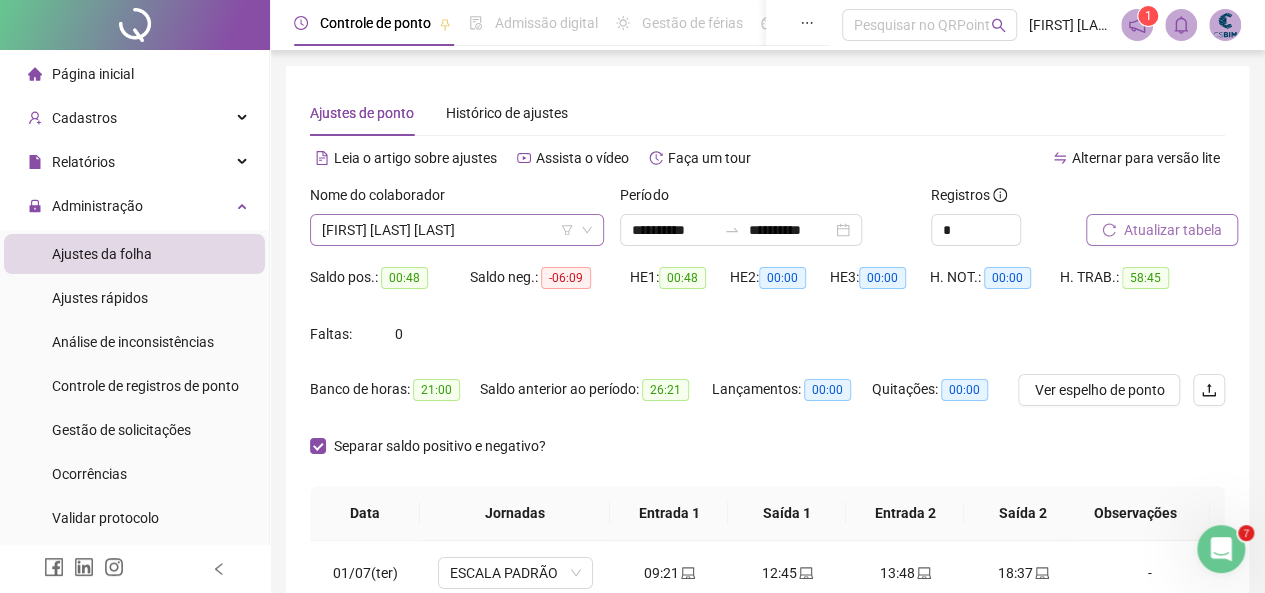 drag, startPoint x: 446, startPoint y: 217, endPoint x: 437, endPoint y: 225, distance: 12.0415945 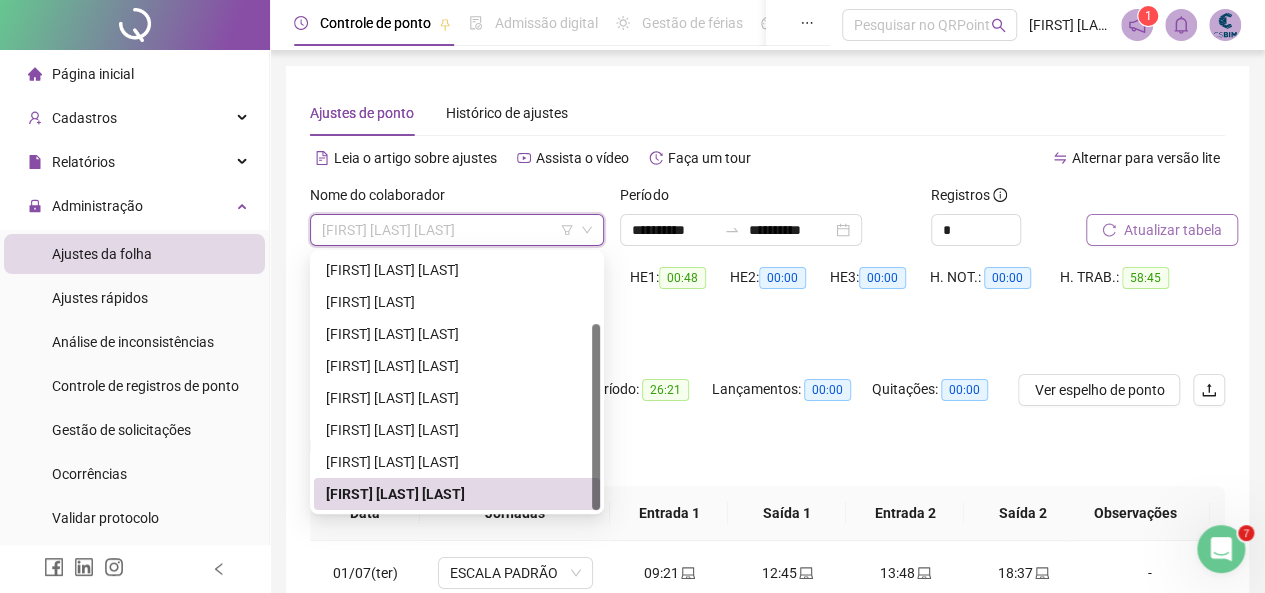 click on "Alternar para versão lite" at bounding box center [997, 158] 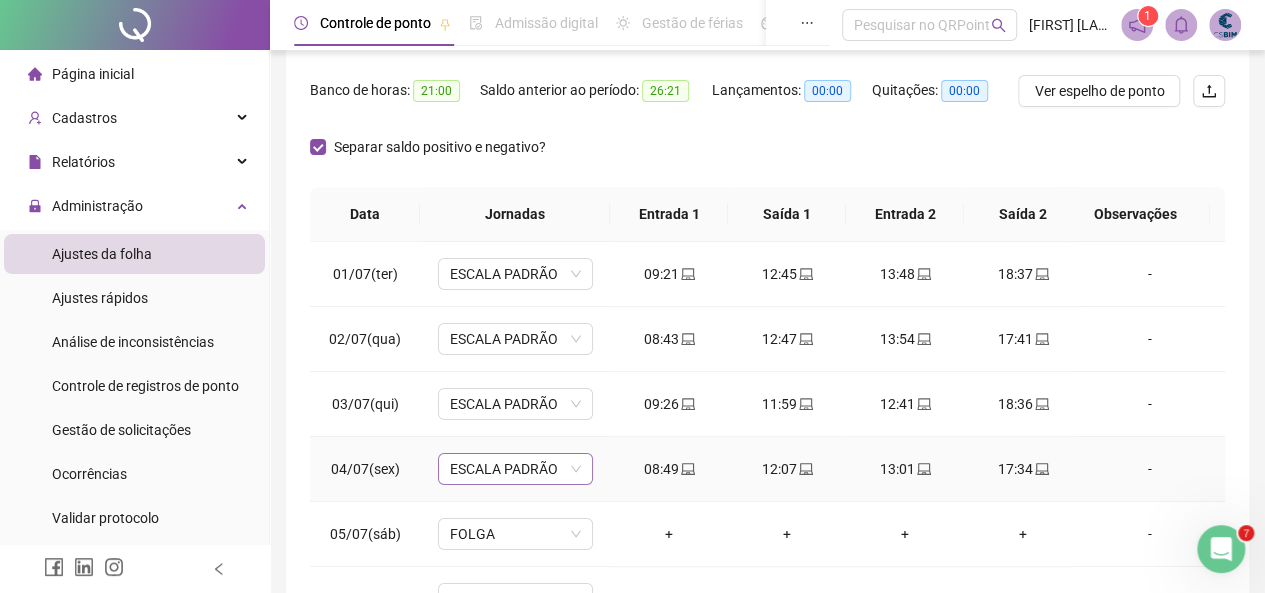 scroll, scrollTop: 300, scrollLeft: 0, axis: vertical 